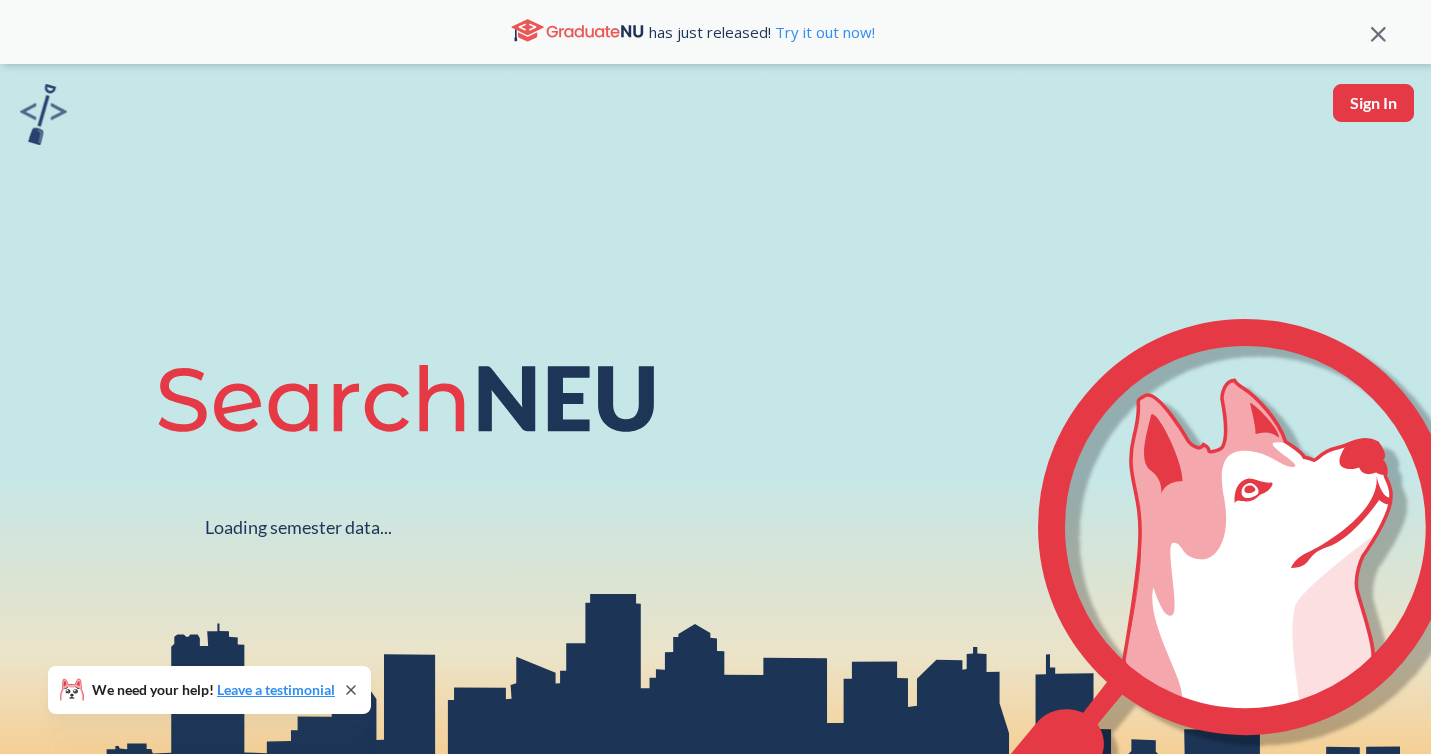 scroll, scrollTop: 0, scrollLeft: 0, axis: both 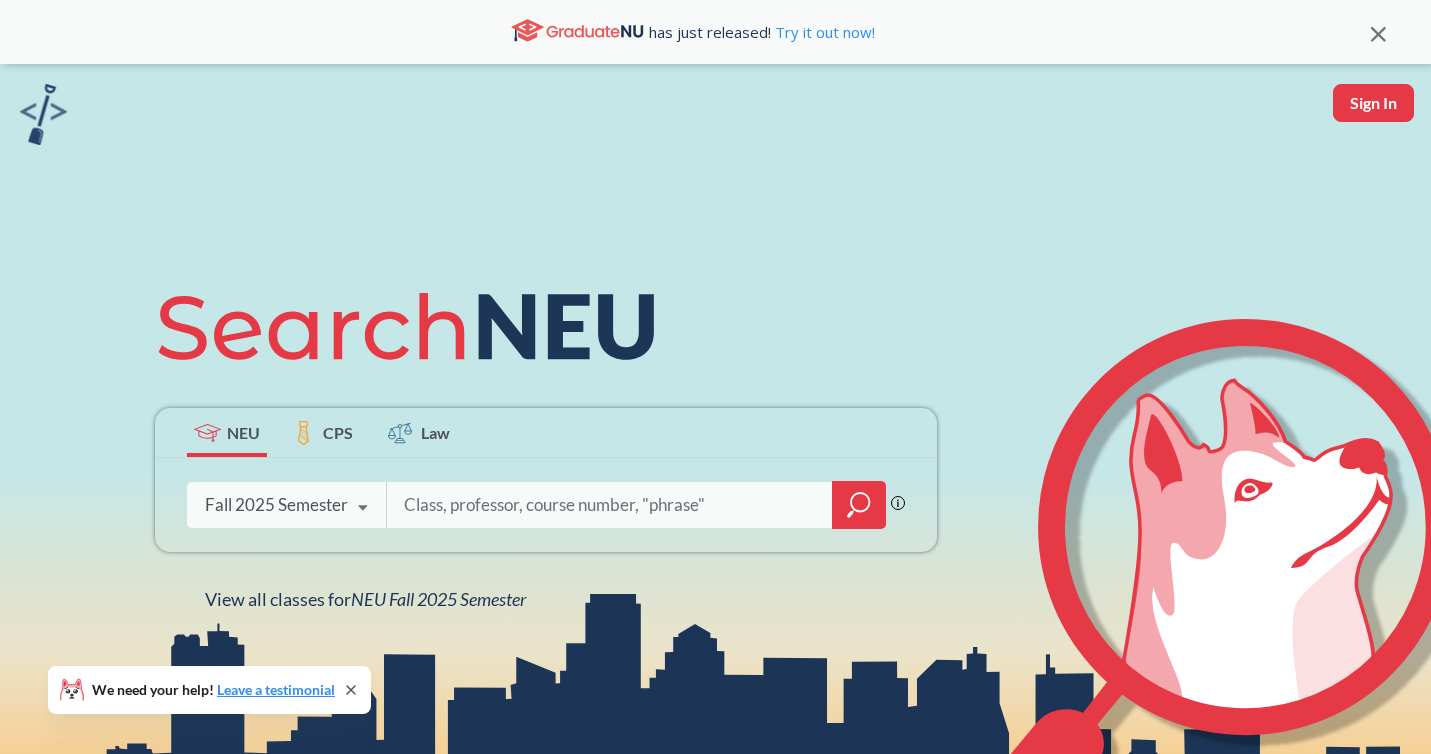 click at bounding box center (610, 505) 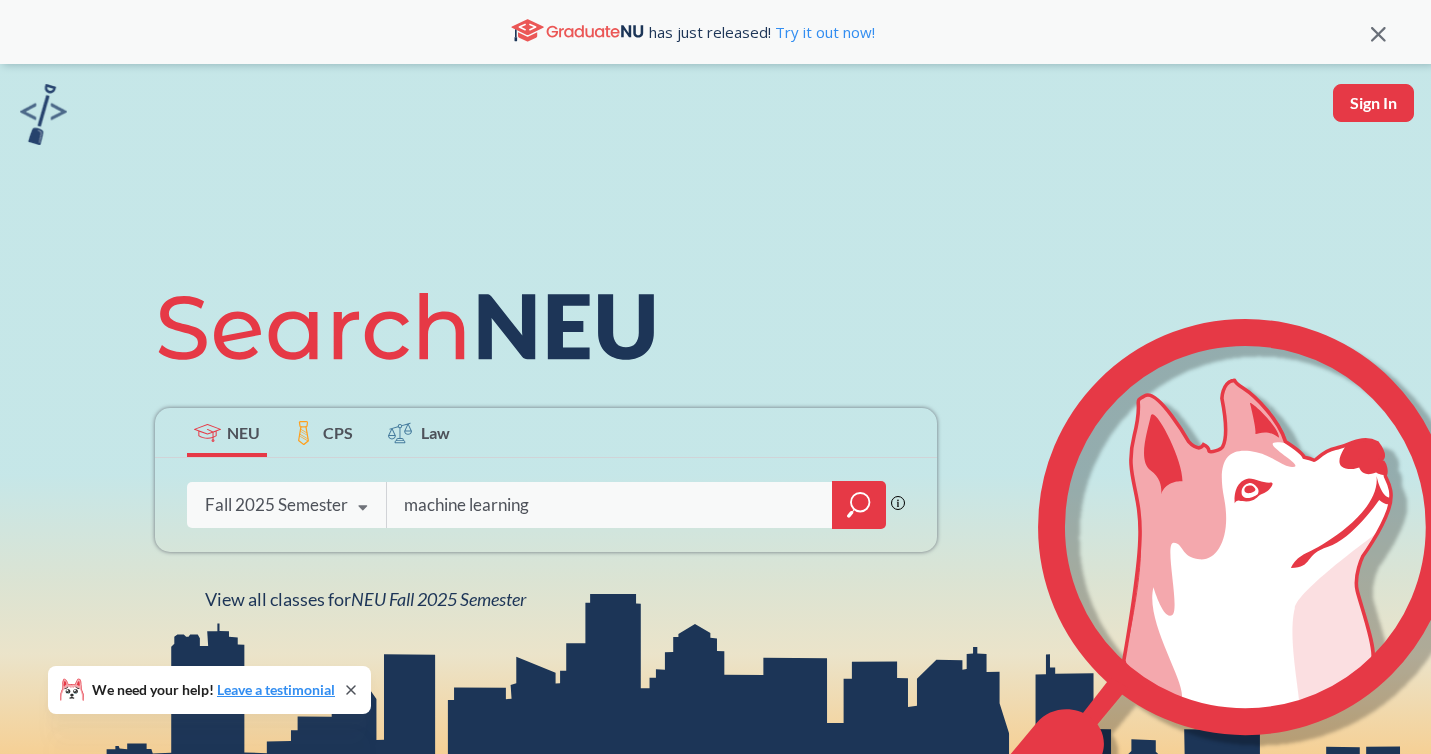 type on "machine learning" 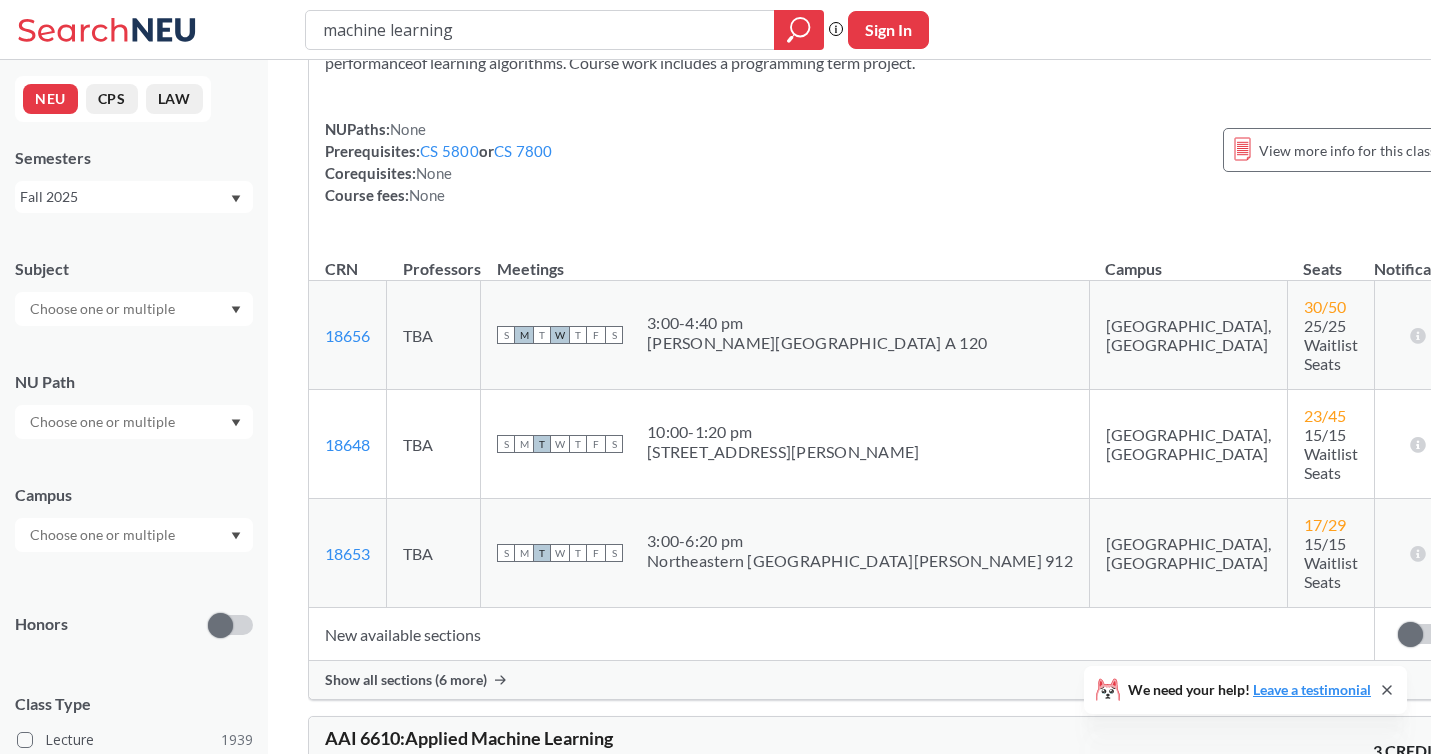 scroll, scrollTop: 179, scrollLeft: 0, axis: vertical 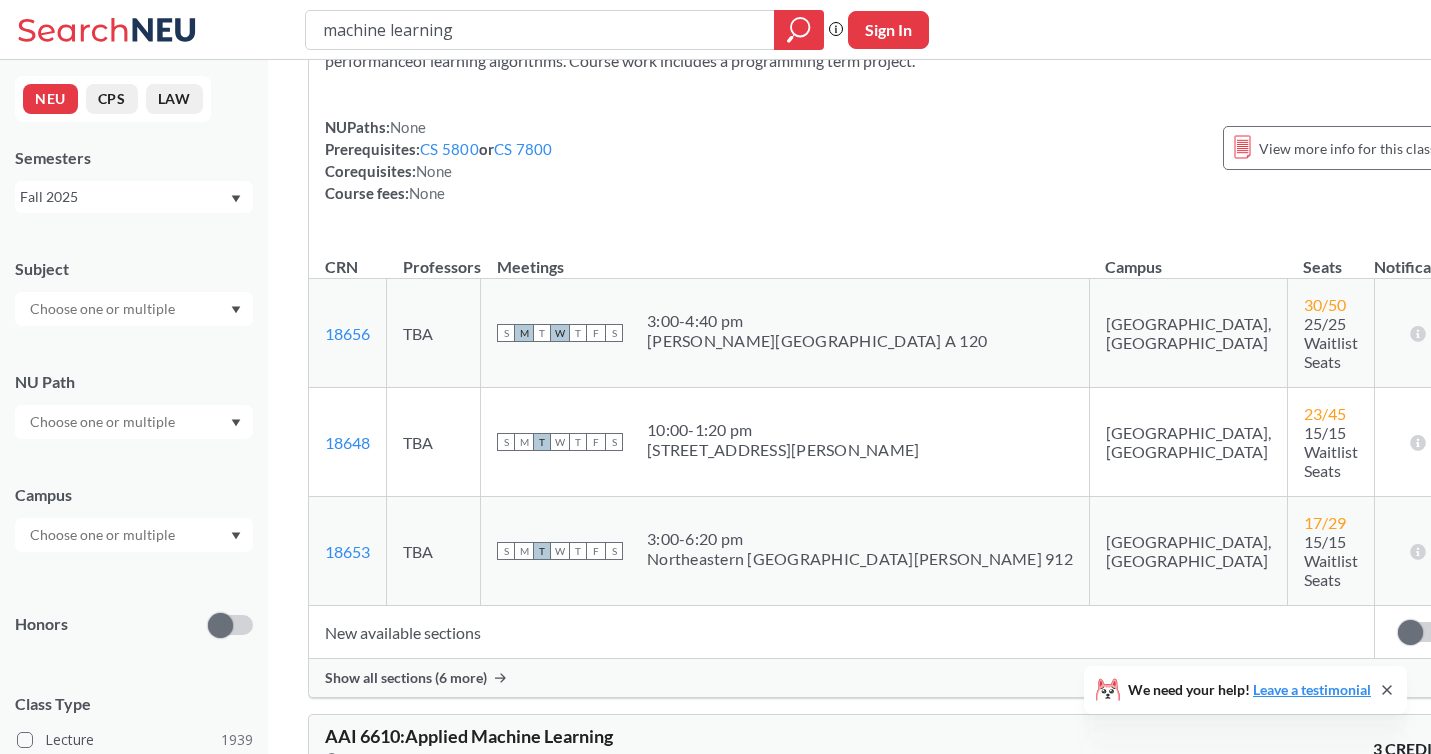 click on "Show all sections (6 more)" at bounding box center [406, 678] 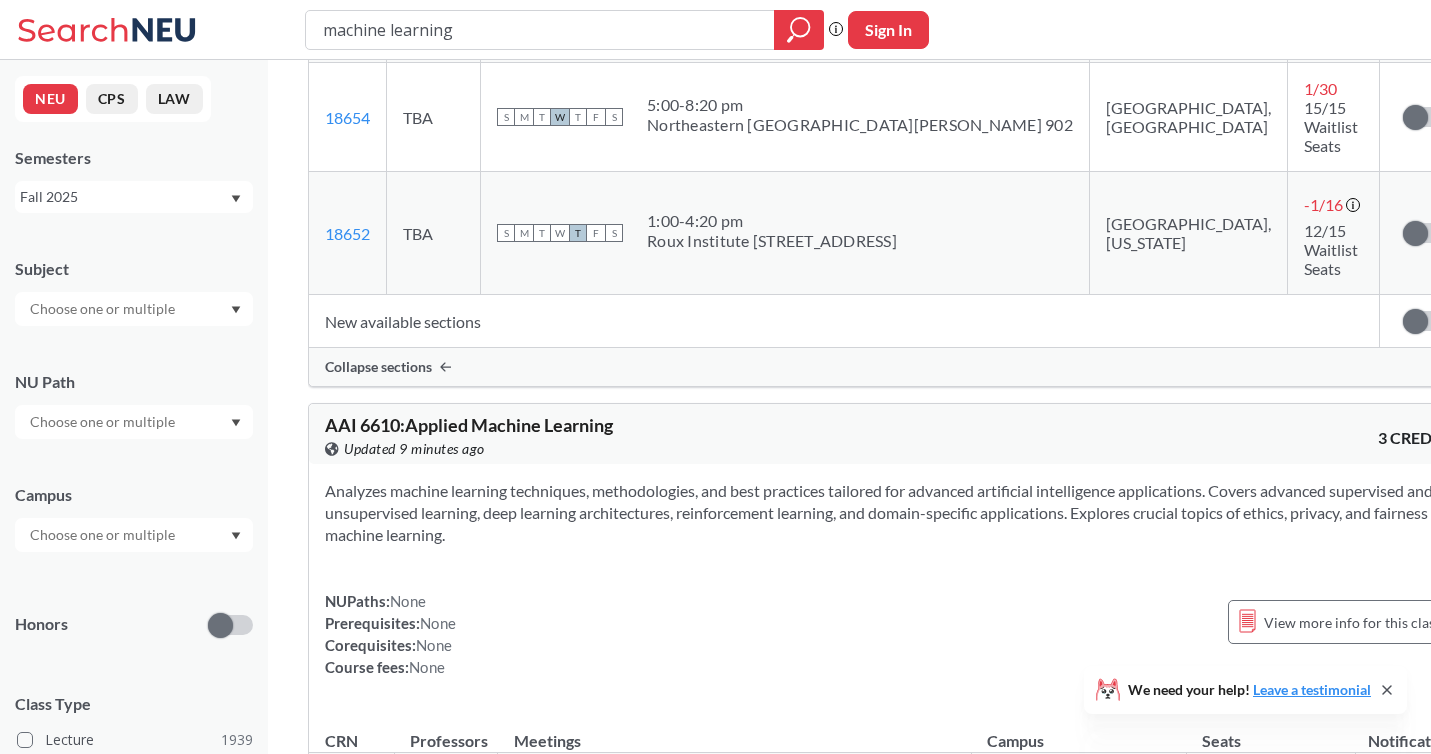scroll, scrollTop: 1173, scrollLeft: 0, axis: vertical 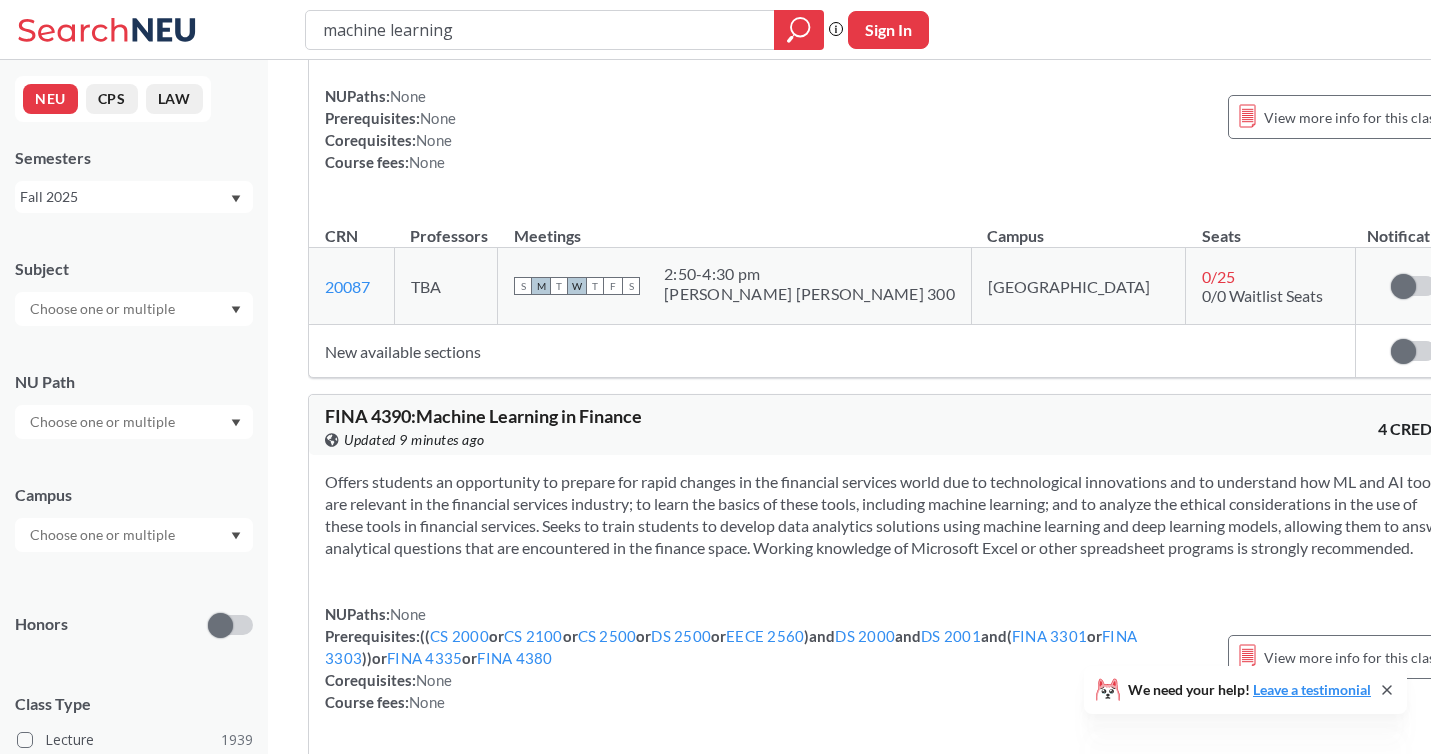 click on "Offers students an opportunity to prepare for rapid changes in the financial services world due to technological innovations and to understand how ML and AI tools are relevant in the financial services industry; to learn the basics of these tools, including machine learning; and to analyze the ethical considerations in the use of these tools in financial services. Seeks to train students to develop data analytics solutions using machine learning and deep learning models, allowing them to answer analytical questions that are encountered in the finance space. Working knowledge of Microsoft Excel or other spreadsheet programs is strongly recommended.
NUPaths:  None Prerequisites:  ( ( CS 2000  or  CS 2100  or  CS 2500  or  DS 2500  or  EECE 2560 )  and  DS 2000  and  DS 2001  and  ( FINA 3301  or  FINA 3303 ) )  or  FINA 4335  or  FINA 4380 Corequisites:  None Course fees:  None View more info for this class" at bounding box center (890, 600) 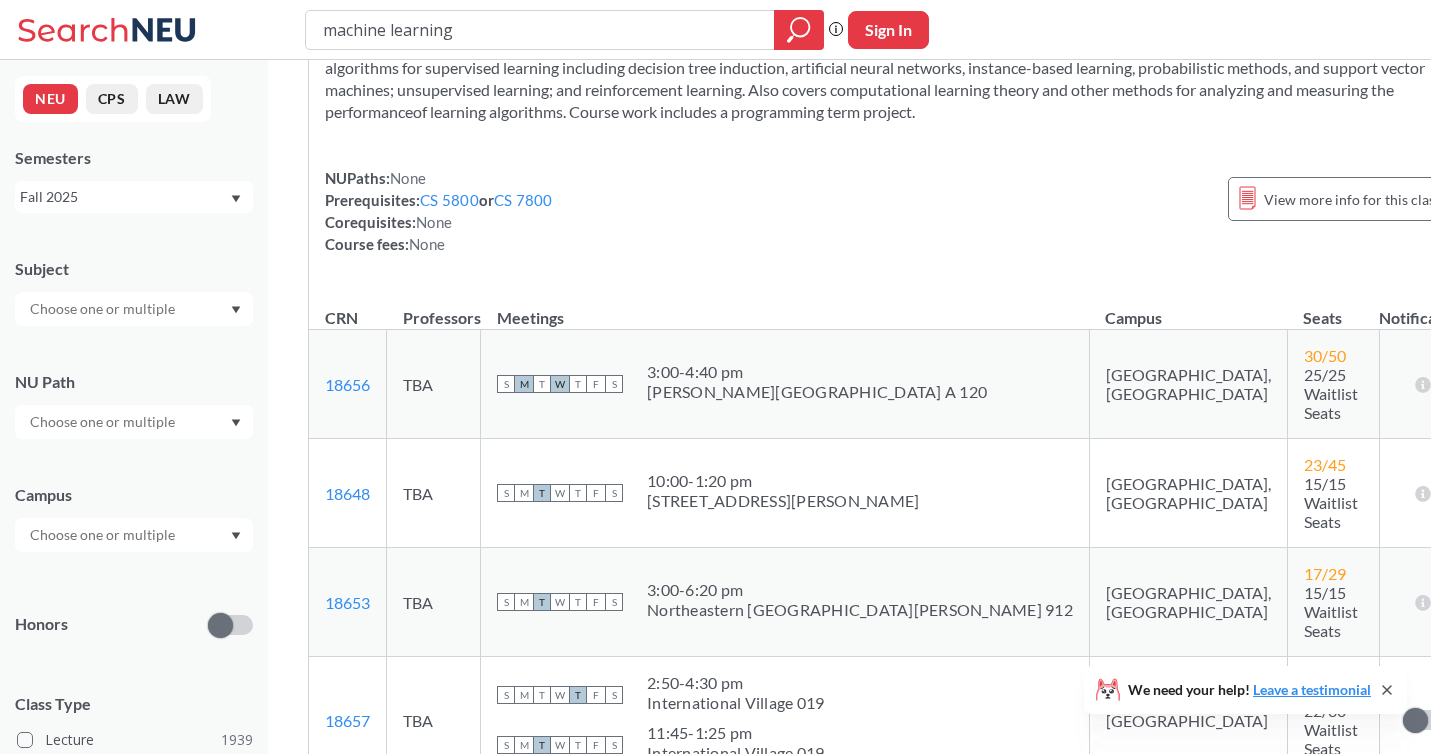 scroll, scrollTop: 0, scrollLeft: 0, axis: both 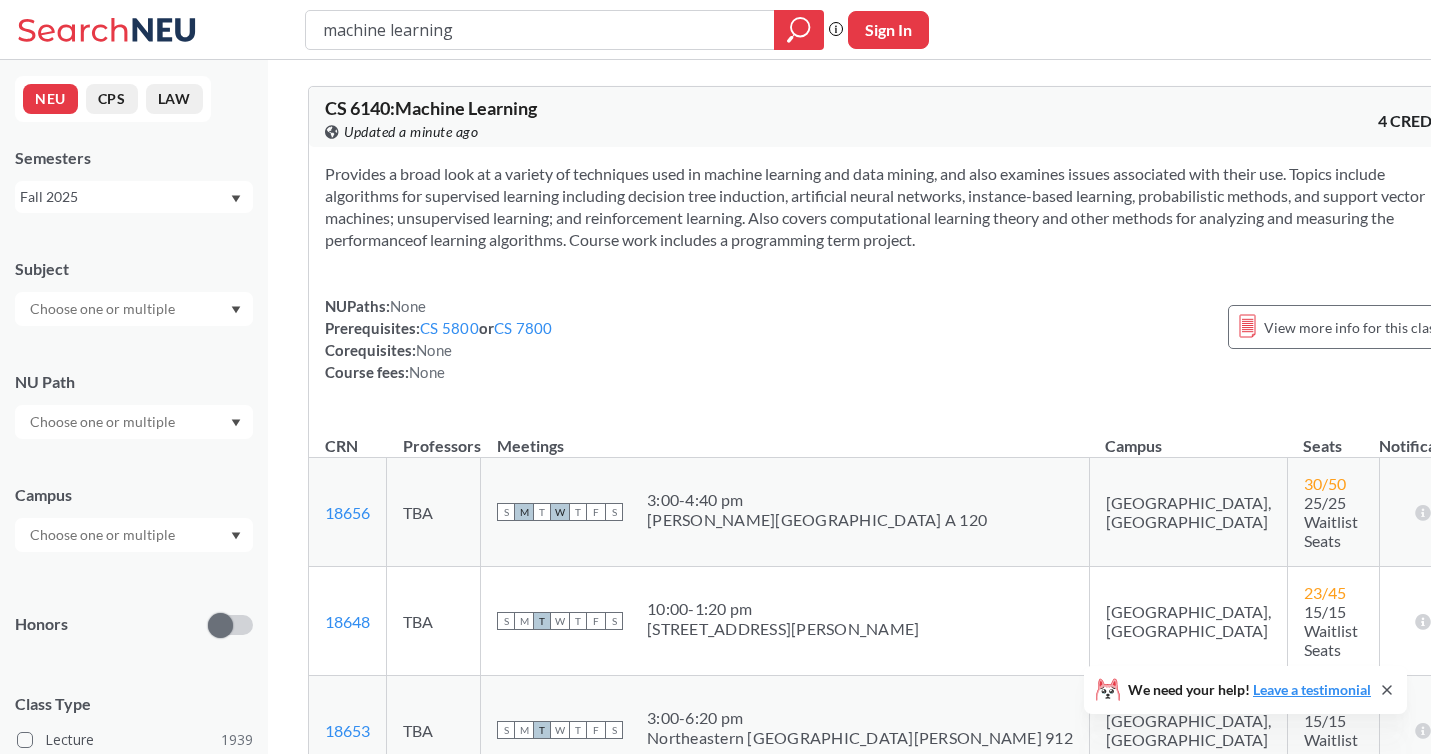 click on "Provides a broad look at a variety of techniques used in machine learning and data mining, and also examines issues associated with their use. Topics include algorithms for supervised learning including decision tree induction, artificial neural networks, instance-based learning, probabilistic methods, and support vector machines; unsupervised learning; and reinforcement learning. Also covers computational learning theory and other methods for analyzing and measuring the performanceof learning algorithms. Course work includes a programming term project.
NUPaths:  None Prerequisites:  CS 5800  or  CS 7800 Corequisites:  None Course fees:  None View more info for this class" at bounding box center (890, 281) 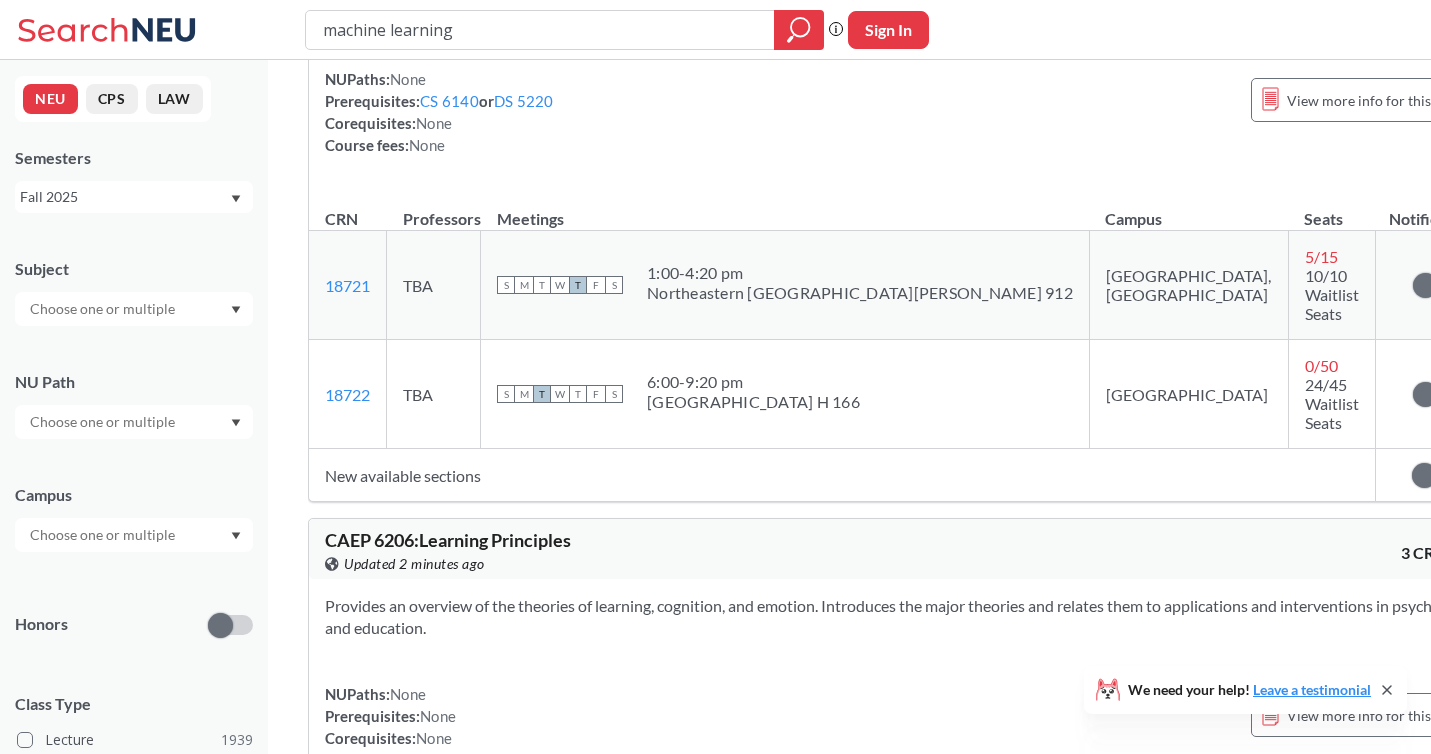 scroll, scrollTop: 11912, scrollLeft: 0, axis: vertical 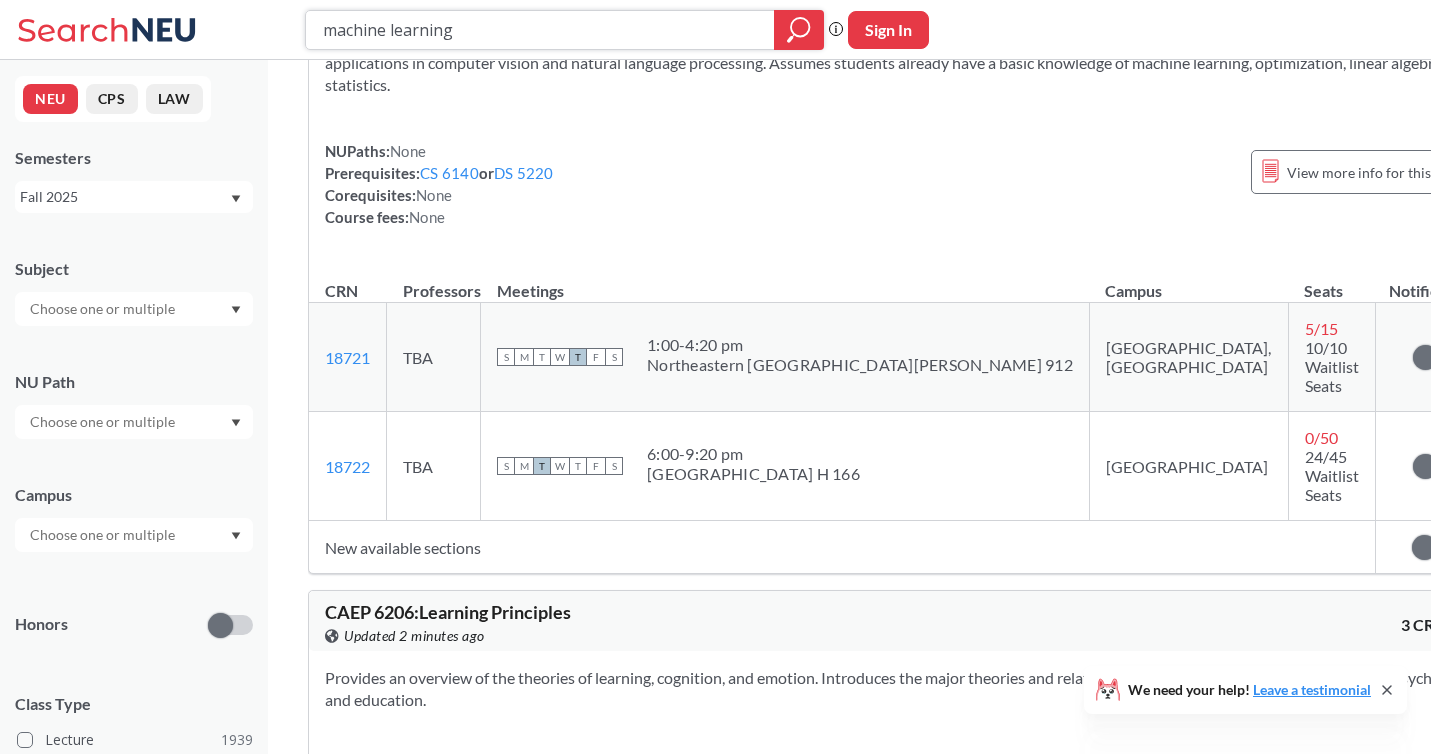 click on "machine learning" at bounding box center [540, 30] 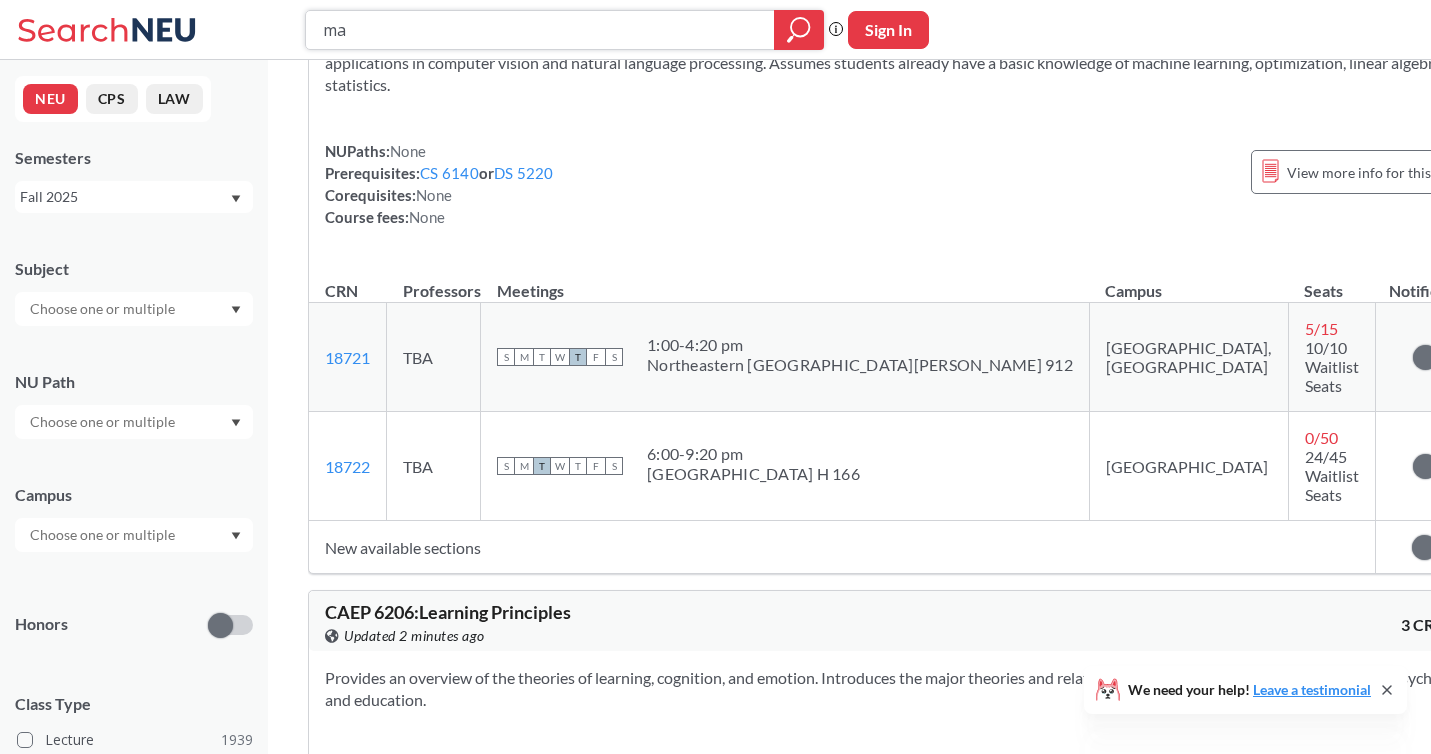 type on "m" 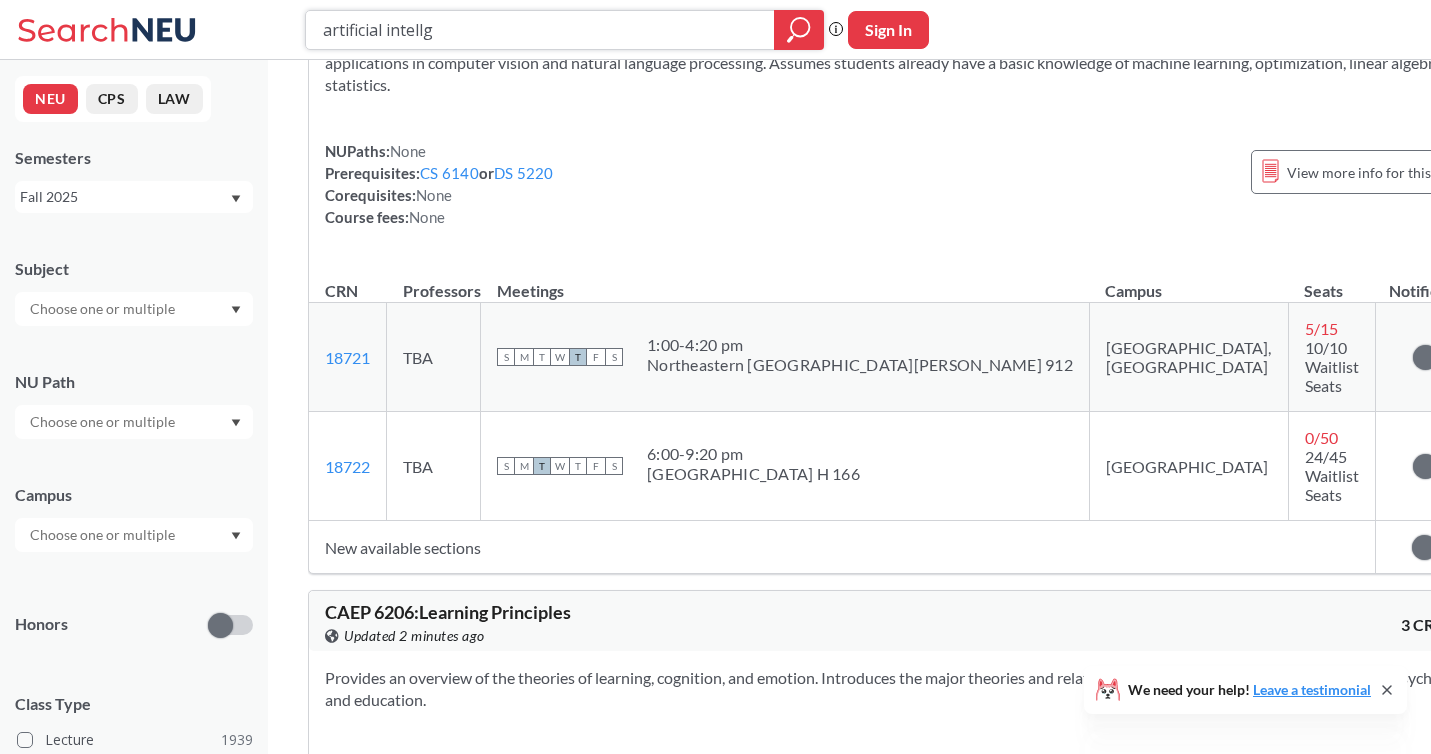 type on "artificial intellgi" 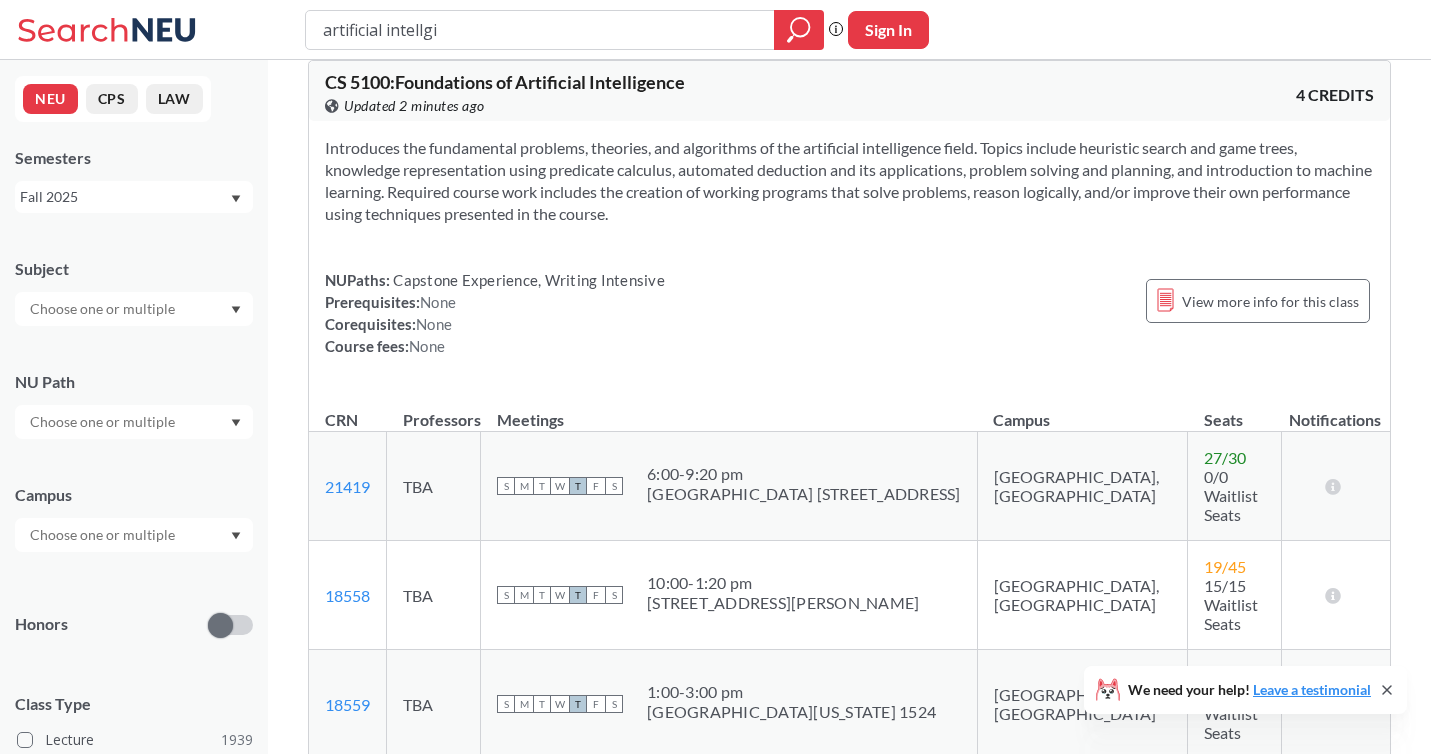 scroll, scrollTop: 2651, scrollLeft: 0, axis: vertical 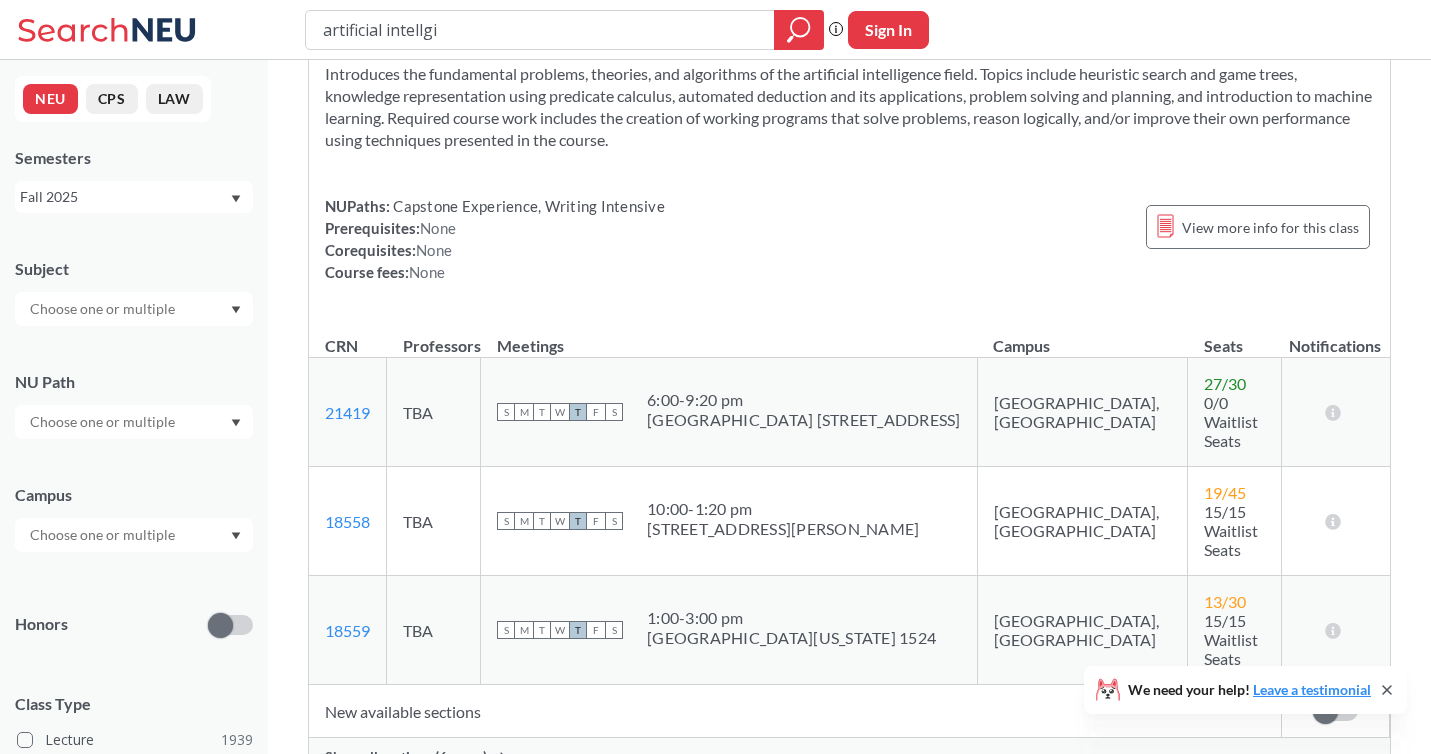click on "Show all sections (6 more)" at bounding box center (406, 757) 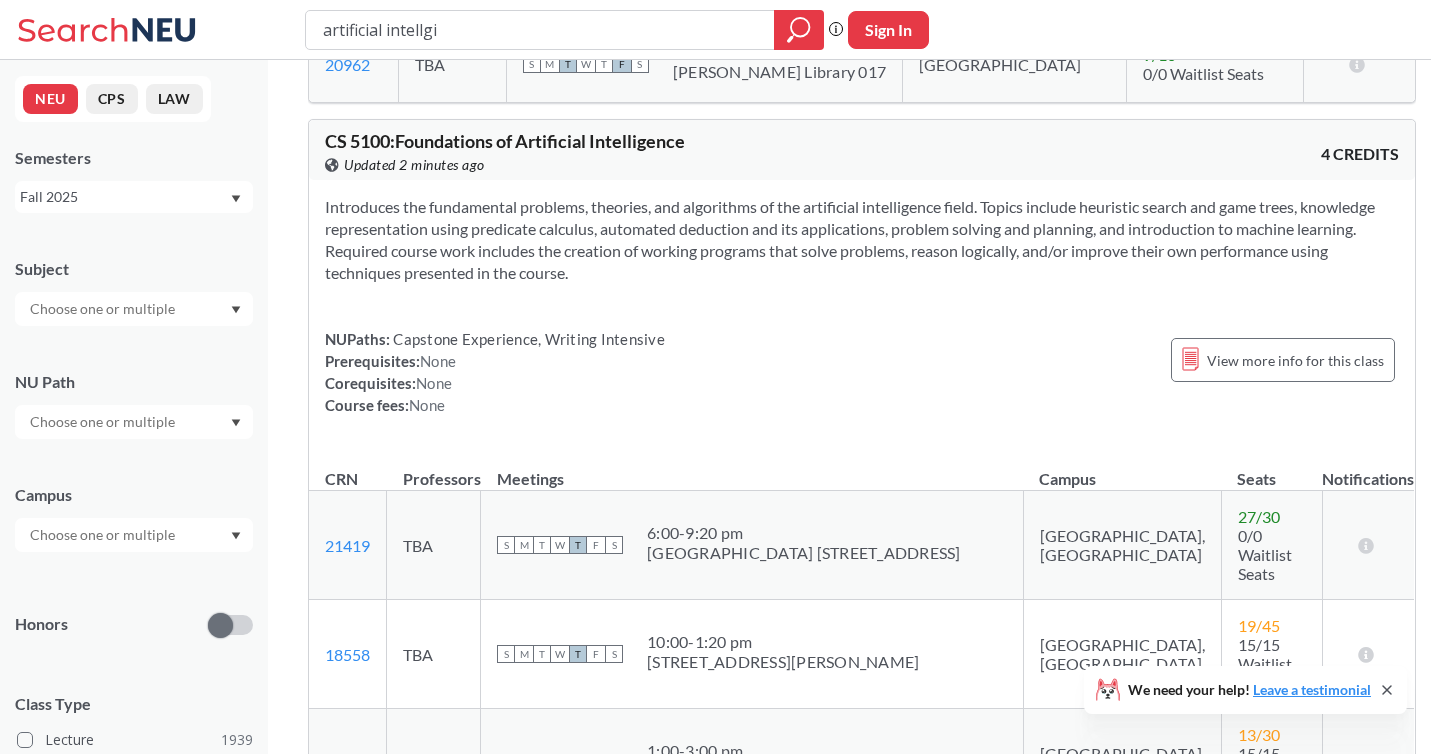 scroll, scrollTop: 2474, scrollLeft: 0, axis: vertical 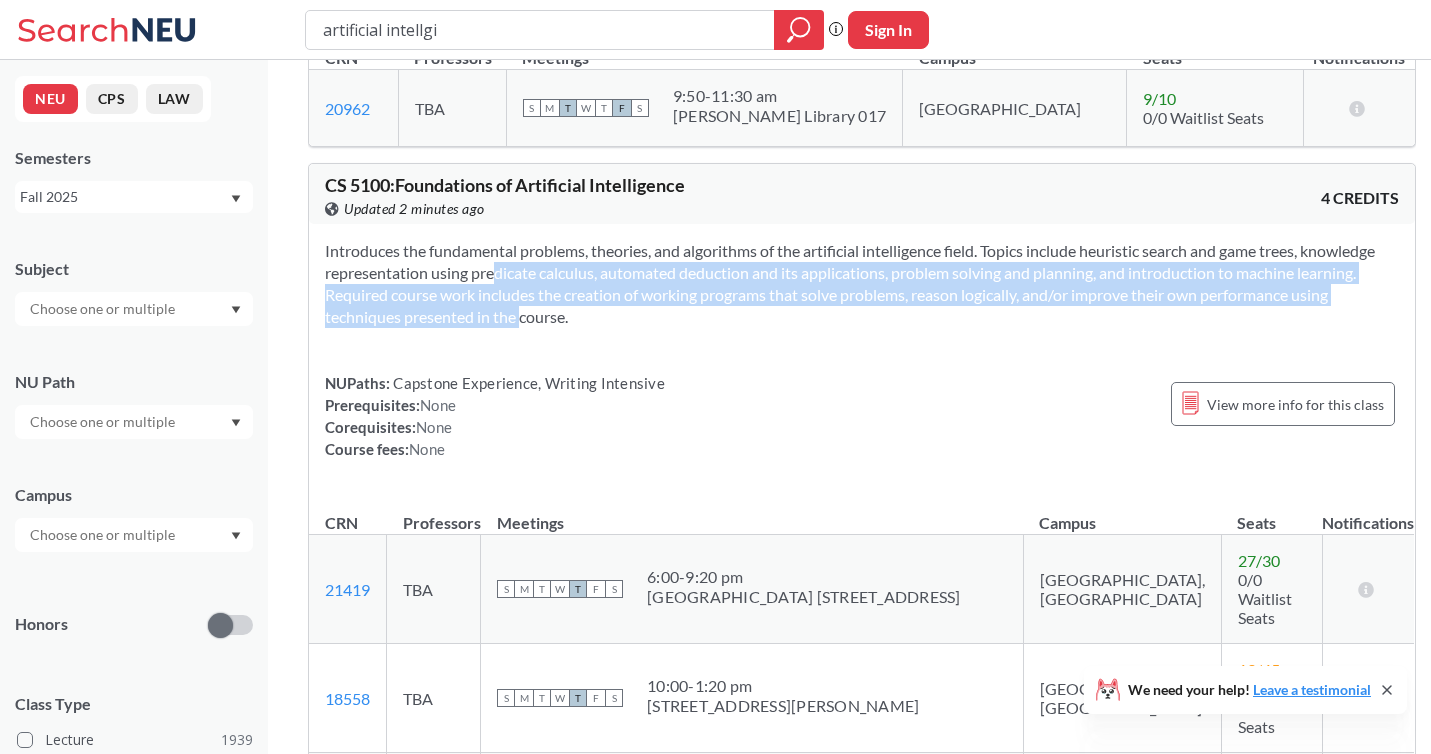 drag, startPoint x: 626, startPoint y: 271, endPoint x: 540, endPoint y: 226, distance: 97.06184 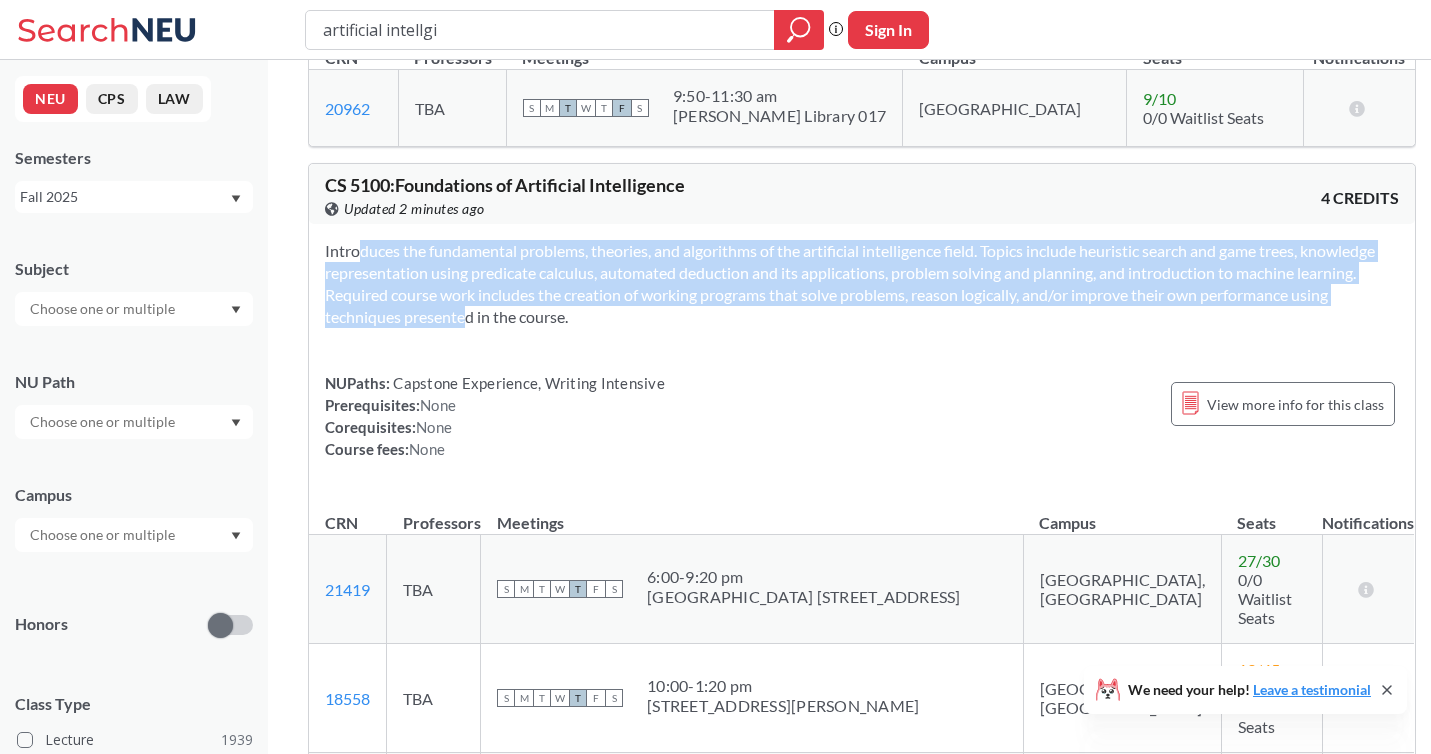 drag, startPoint x: 562, startPoint y: 267, endPoint x: 507, endPoint y: 193, distance: 92.20087 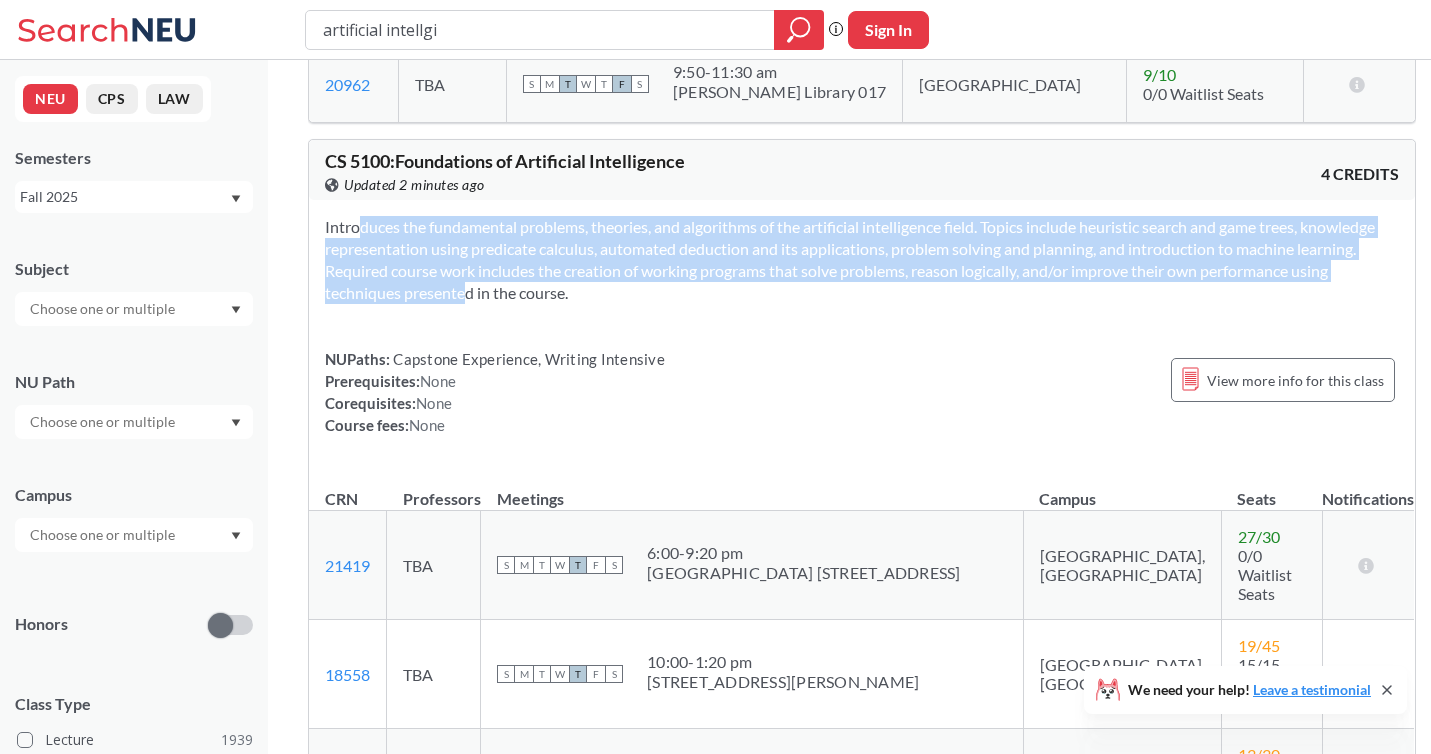 scroll, scrollTop: 2499, scrollLeft: 0, axis: vertical 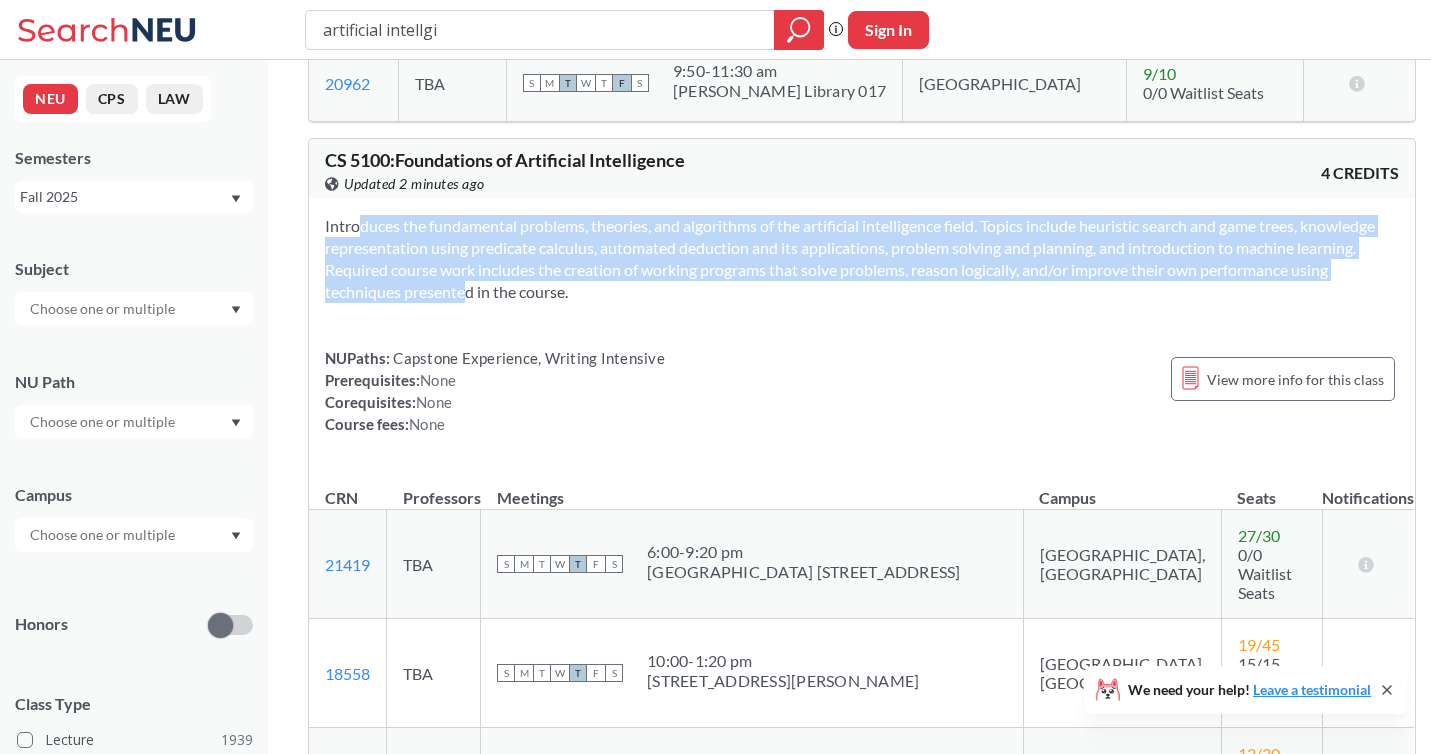 click on "Introduces the fundamental problems, theories, and algorithms of the artificial intelligence field. Topics include heuristic search and game trees, knowledge representation using predicate calculus, automated deduction and its applications, problem solving and planning, and introduction to machine learning. Required course work includes the creation of working programs that solve problems, reason logically, and/or improve their own performance using techniques presented in the course." at bounding box center (862, 259) 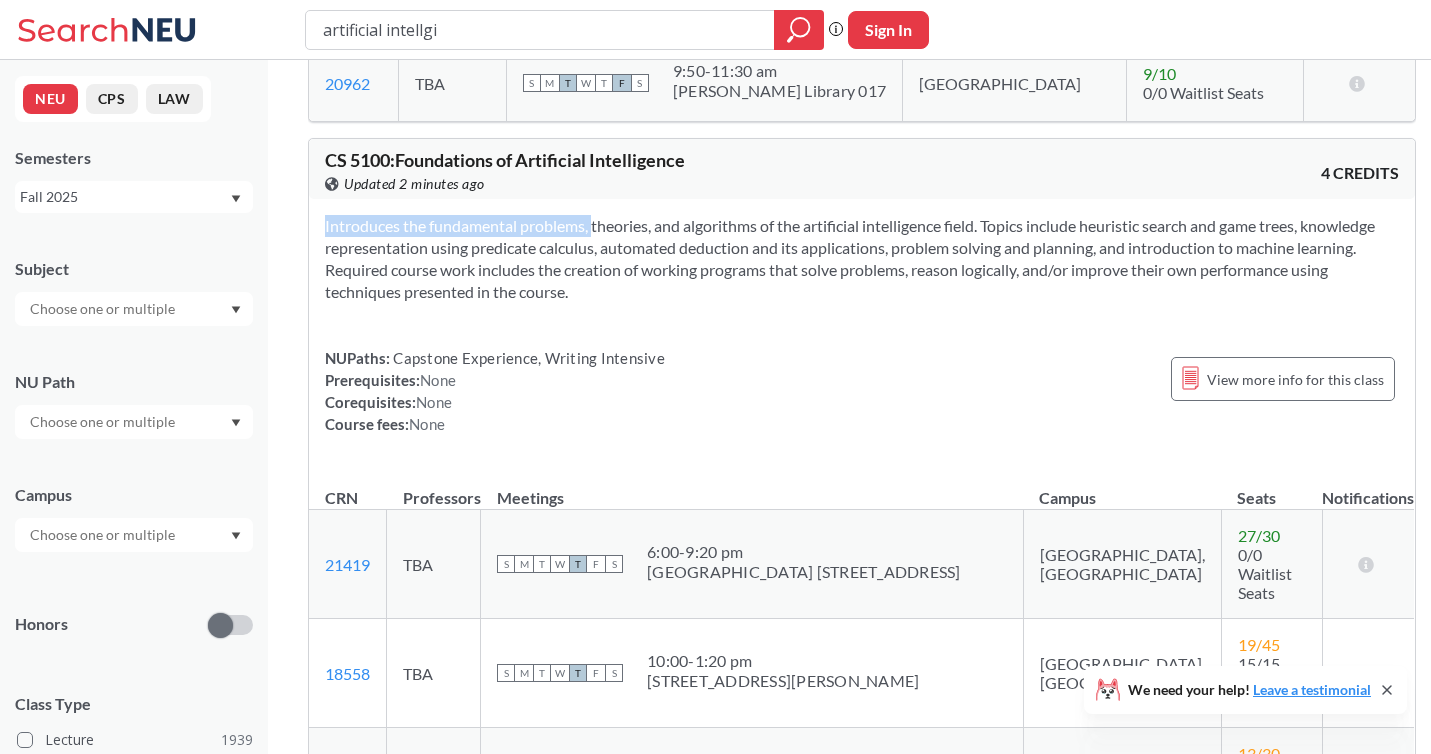 drag, startPoint x: 565, startPoint y: 264, endPoint x: 562, endPoint y: 186, distance: 78.05767 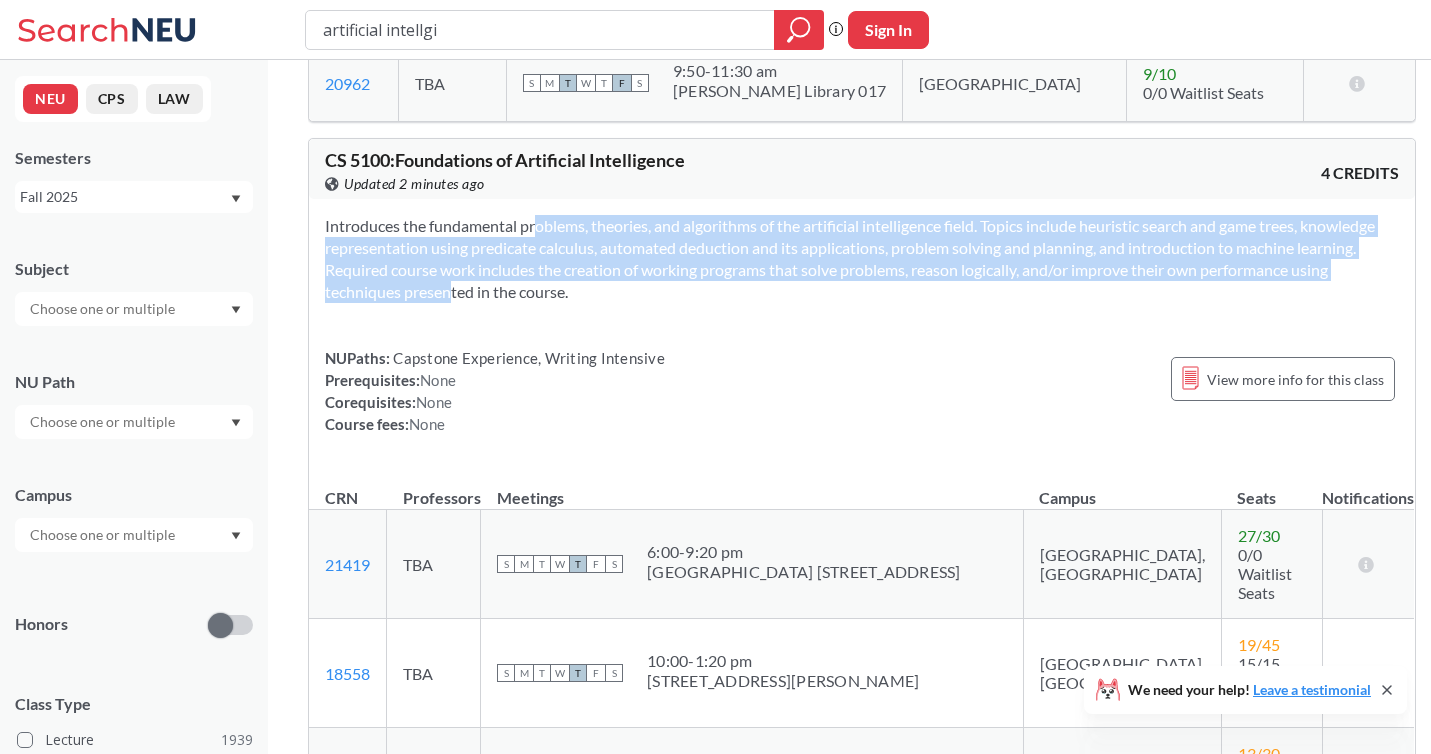 drag, startPoint x: 507, startPoint y: 187, endPoint x: 544, endPoint y: 257, distance: 79.17702 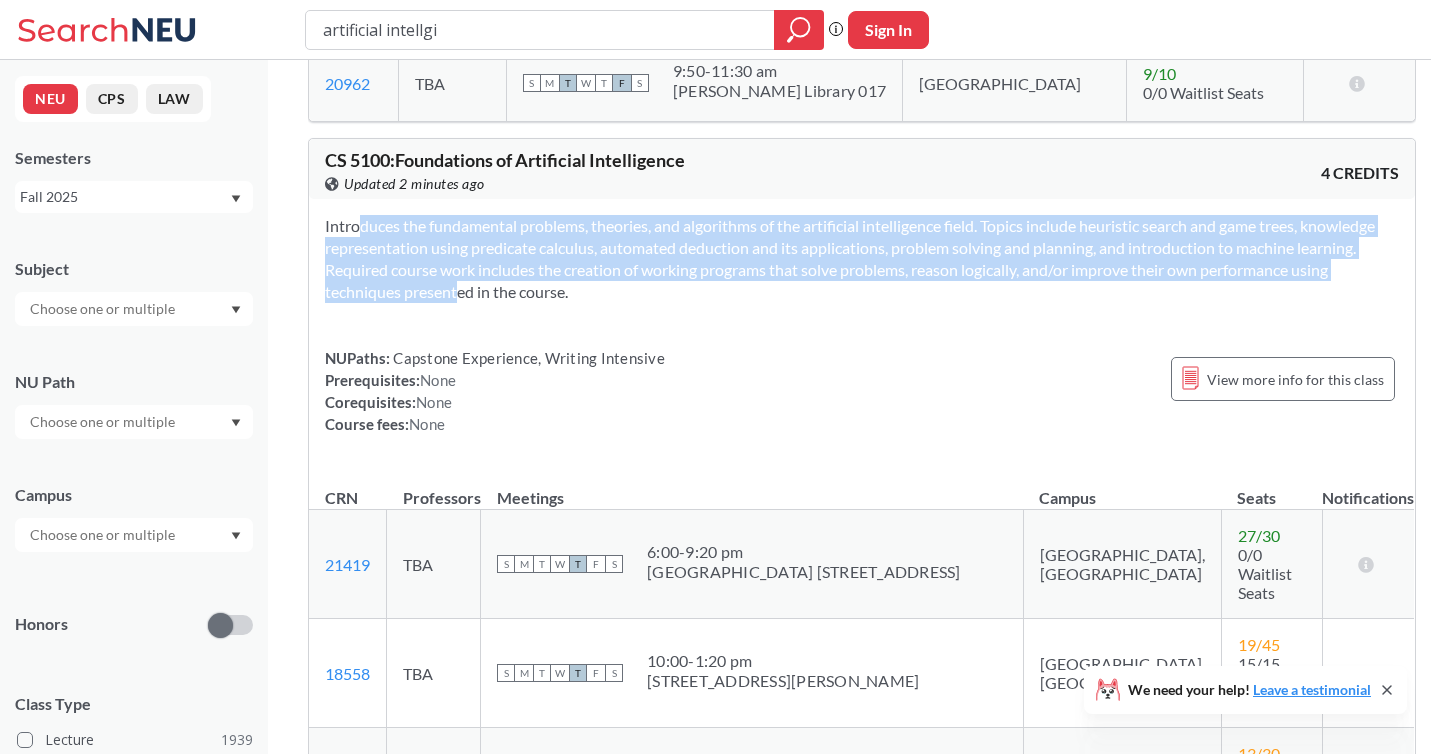 drag, startPoint x: 554, startPoint y: 255, endPoint x: 471, endPoint y: 168, distance: 120.241425 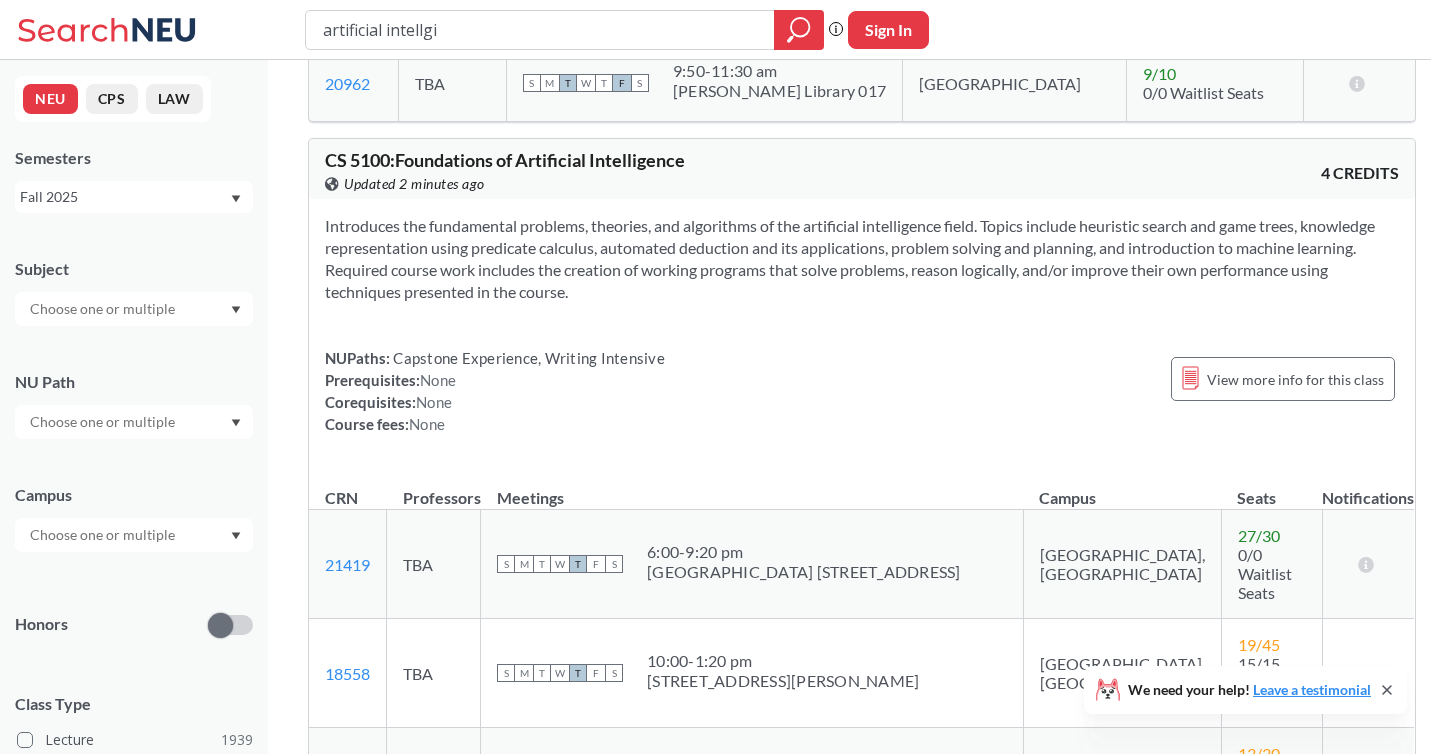 click on "Introduces the fundamental problems, theories, and algorithms of the artificial intelligence field. Topics include heuristic search and game trees, knowledge representation using predicate calculus, automated deduction and its applications, problem solving and planning, and introduction to machine learning. Required course work includes the creation of working programs that solve problems, reason logically, and/or improve their own performance using techniques presented in the course.
NUPaths:   Capstone Experience, Writing Intensive Prerequisites:  None Corequisites:  None Course fees:  None View more info for this class" at bounding box center (862, 333) 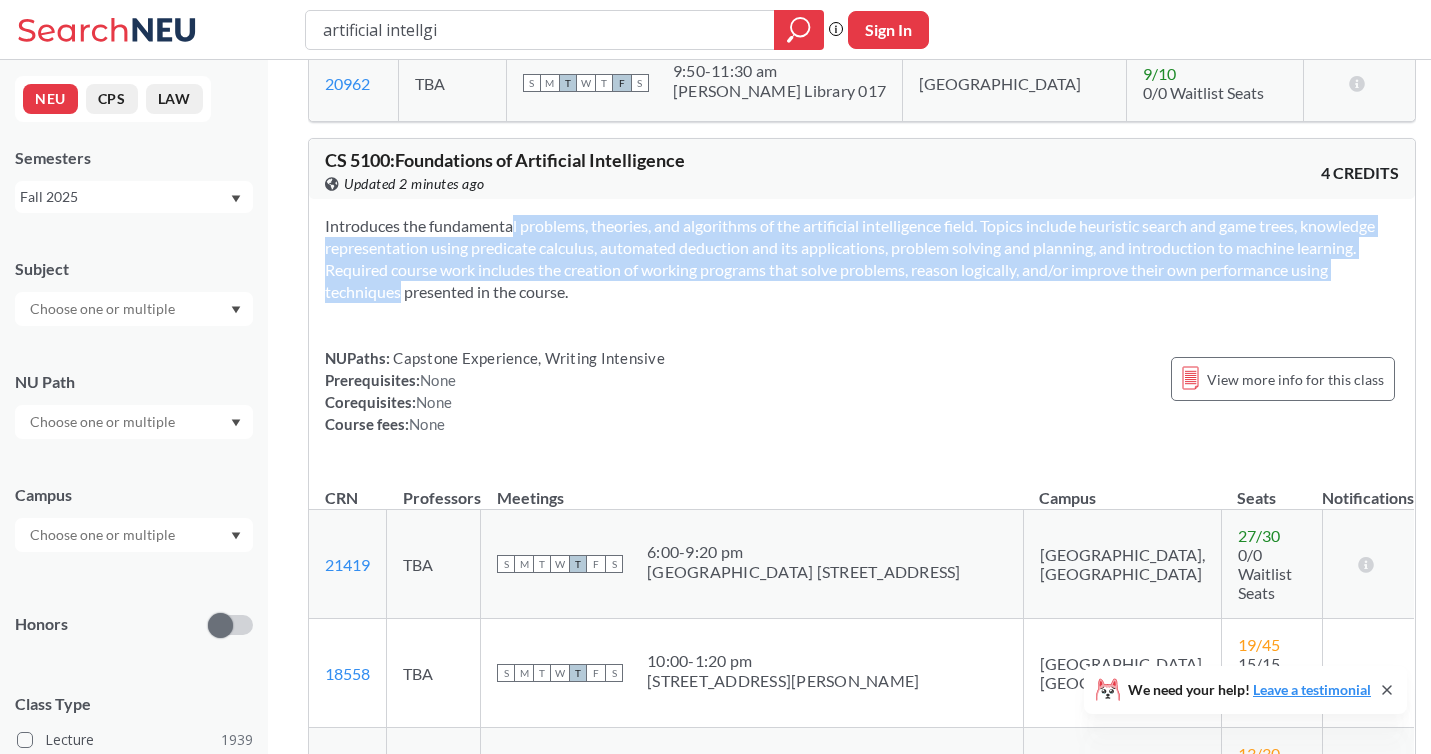 drag, startPoint x: 468, startPoint y: 180, endPoint x: 494, endPoint y: 246, distance: 70.93659 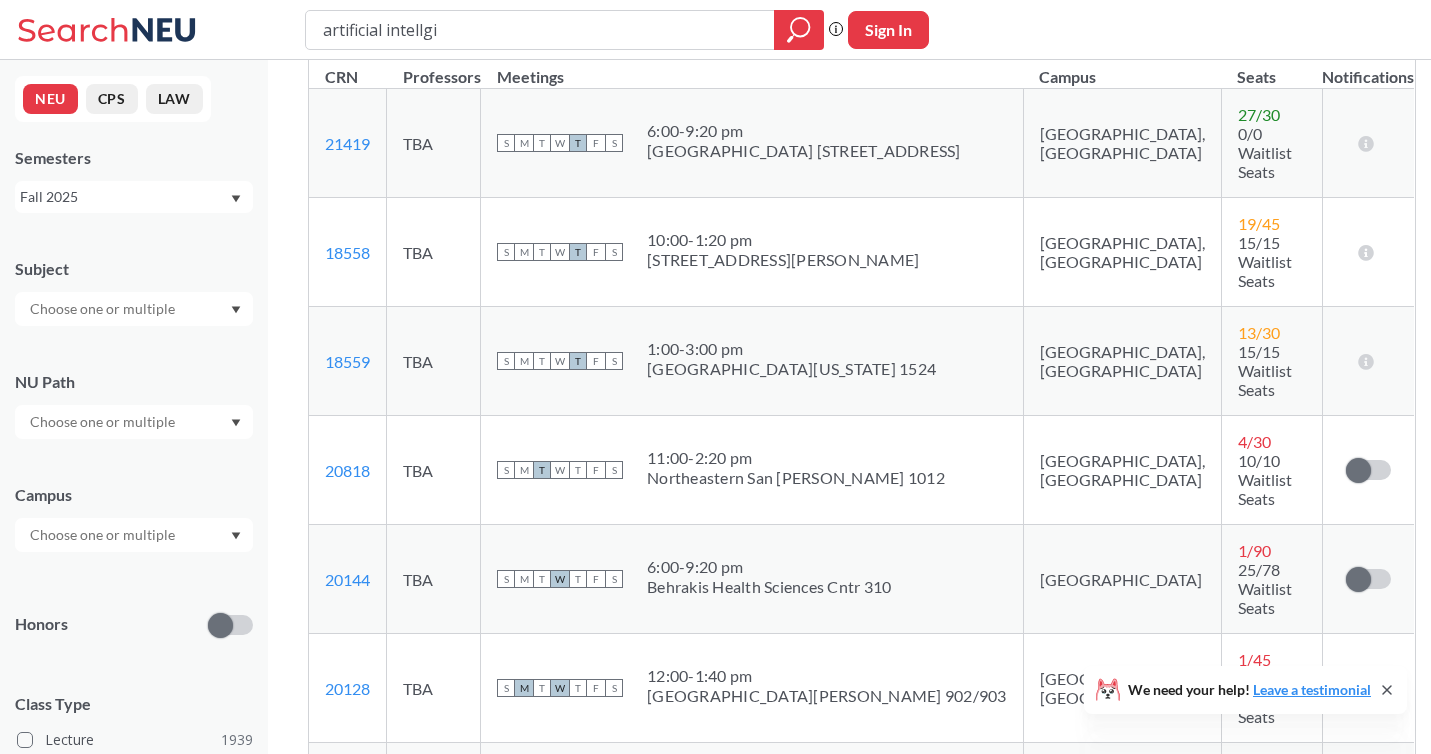 scroll, scrollTop: 2478, scrollLeft: 0, axis: vertical 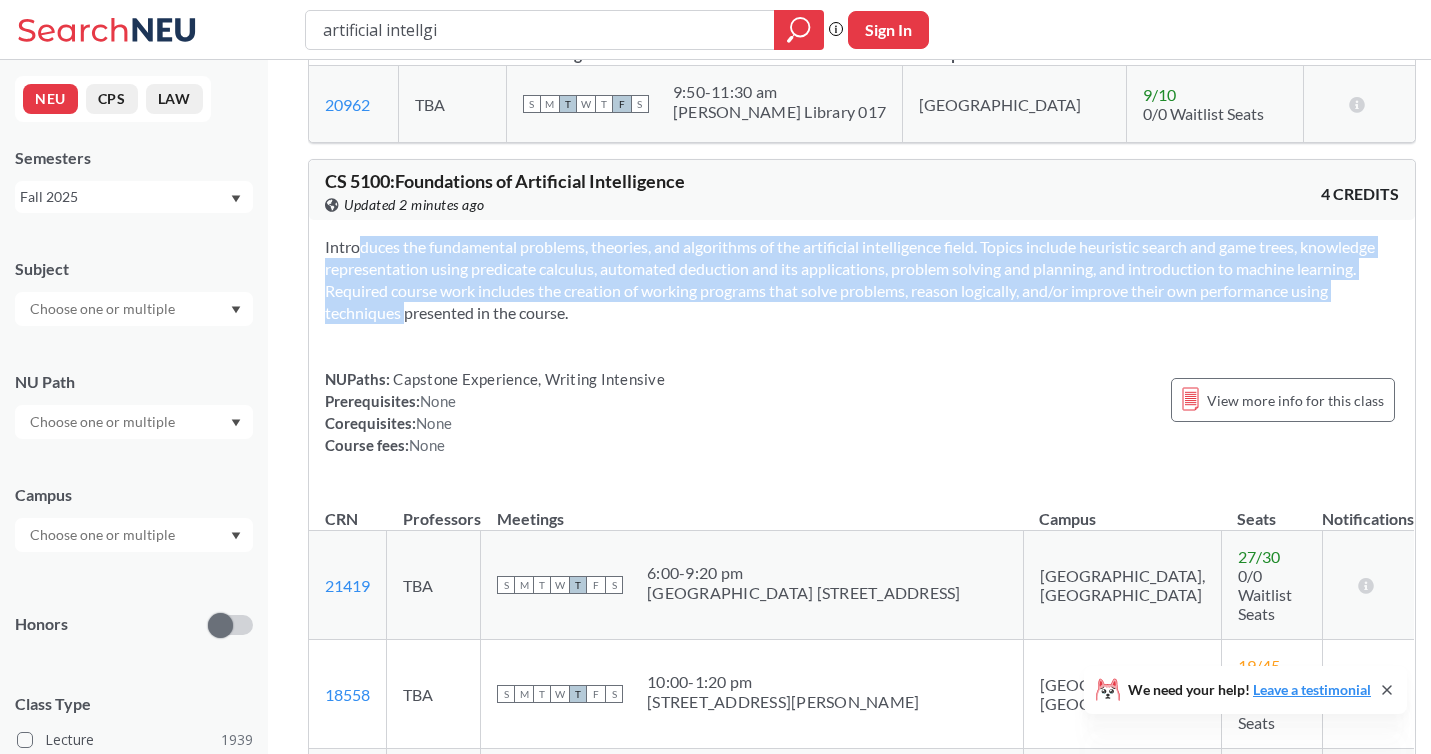 drag, startPoint x: 503, startPoint y: 269, endPoint x: 483, endPoint y: 196, distance: 75.690155 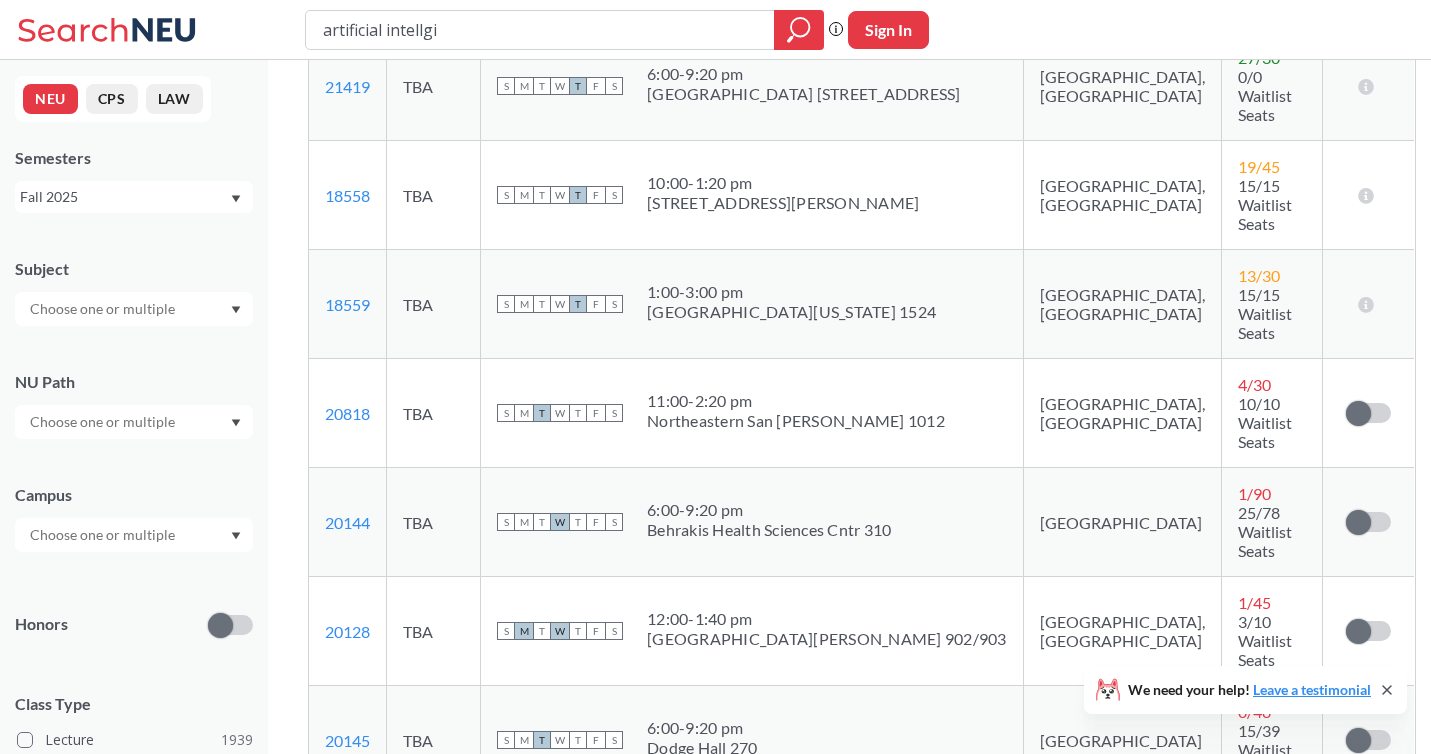 scroll, scrollTop: 2914, scrollLeft: 0, axis: vertical 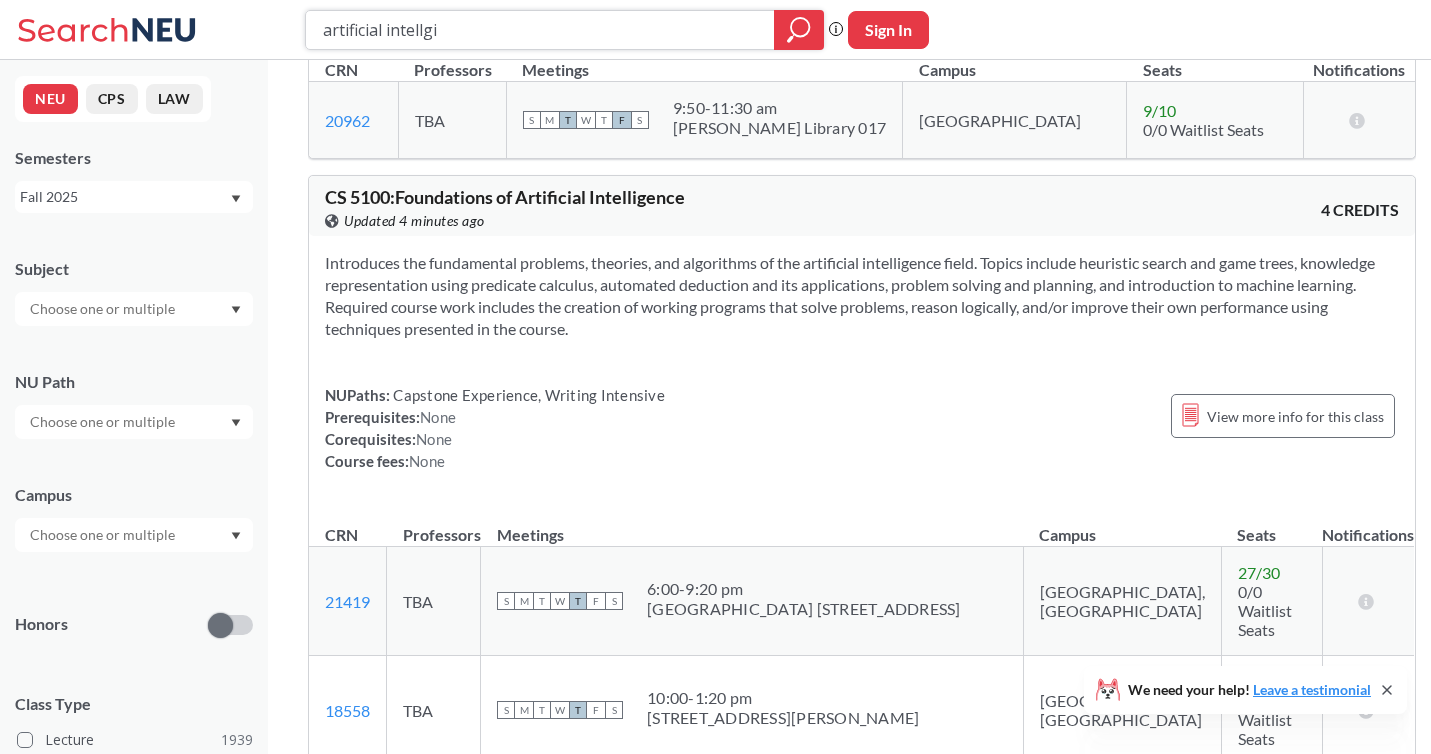 click on "artificial intellgi" at bounding box center [540, 30] 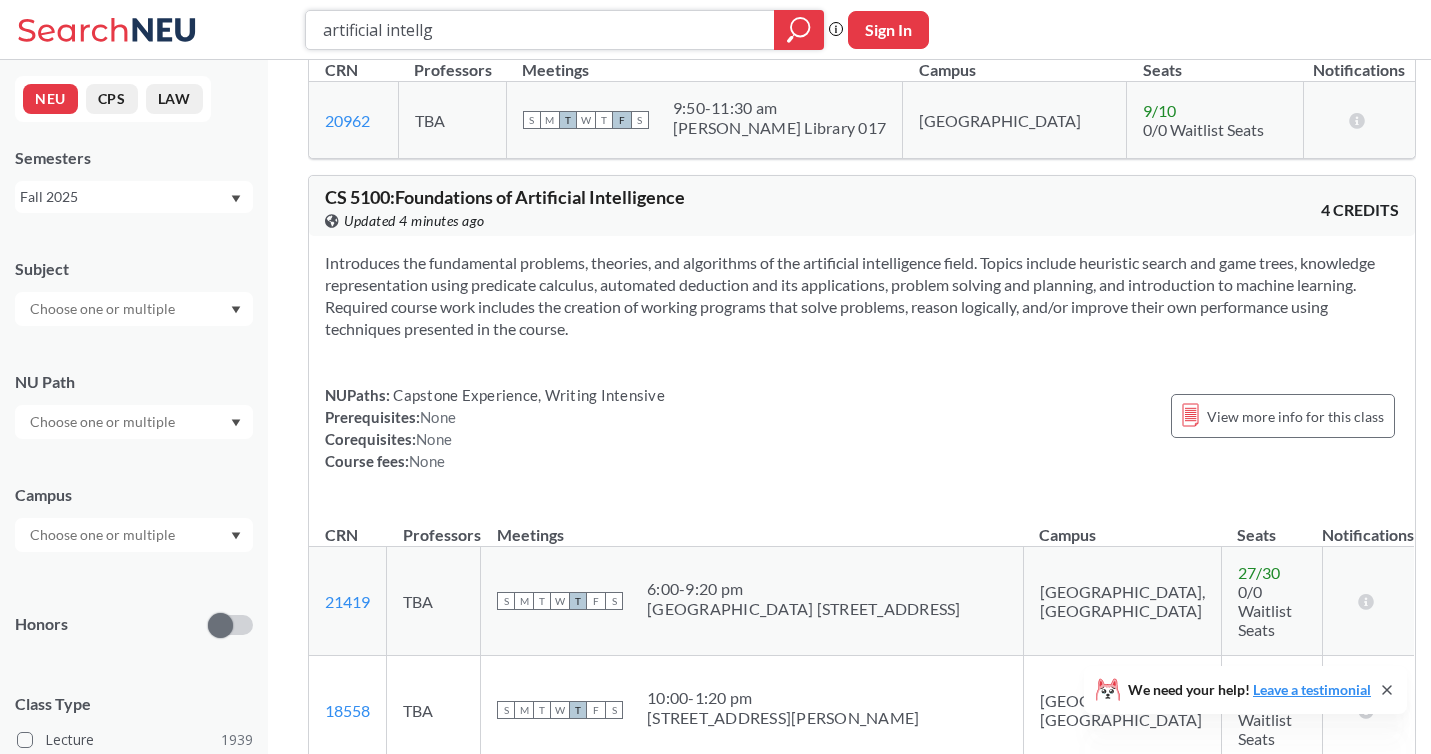 drag, startPoint x: 640, startPoint y: 29, endPoint x: 233, endPoint y: -16, distance: 409.48016 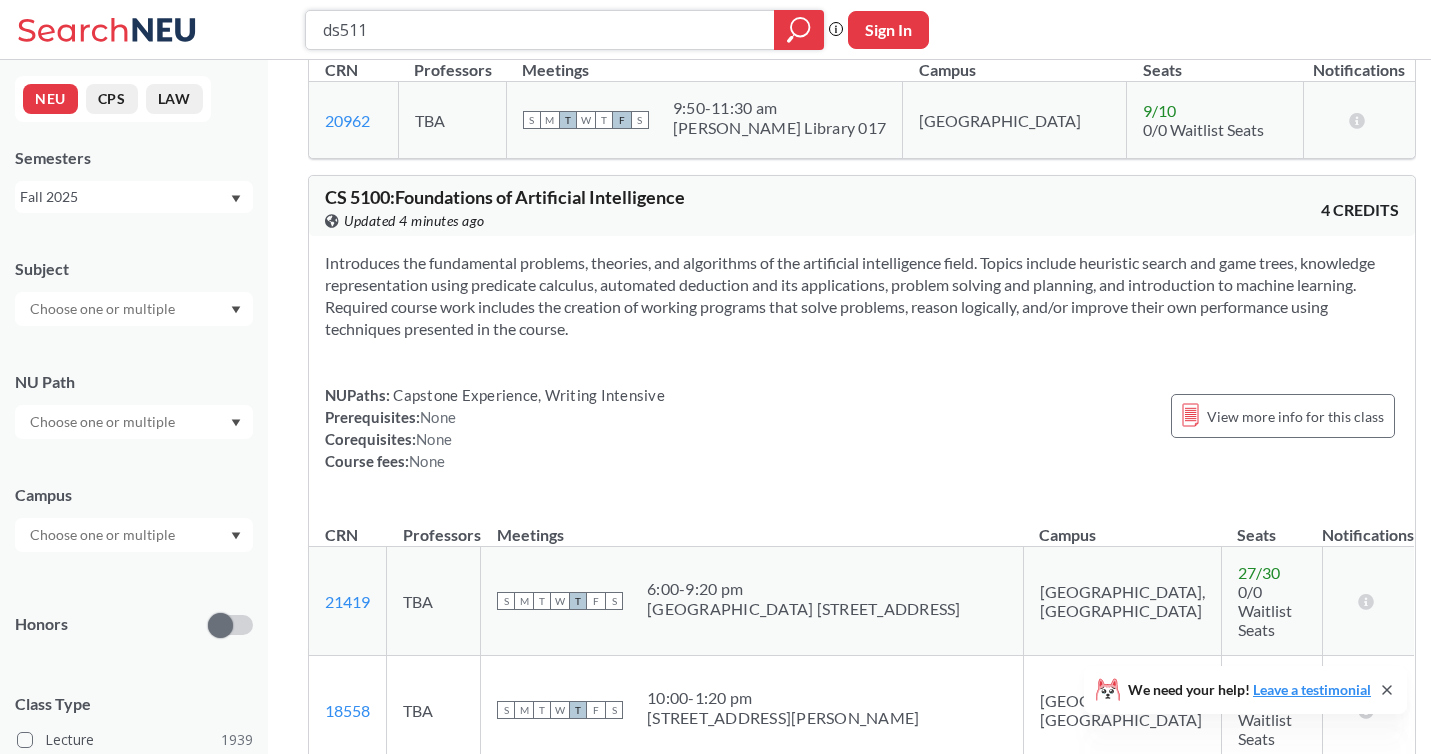 type on "ds5110" 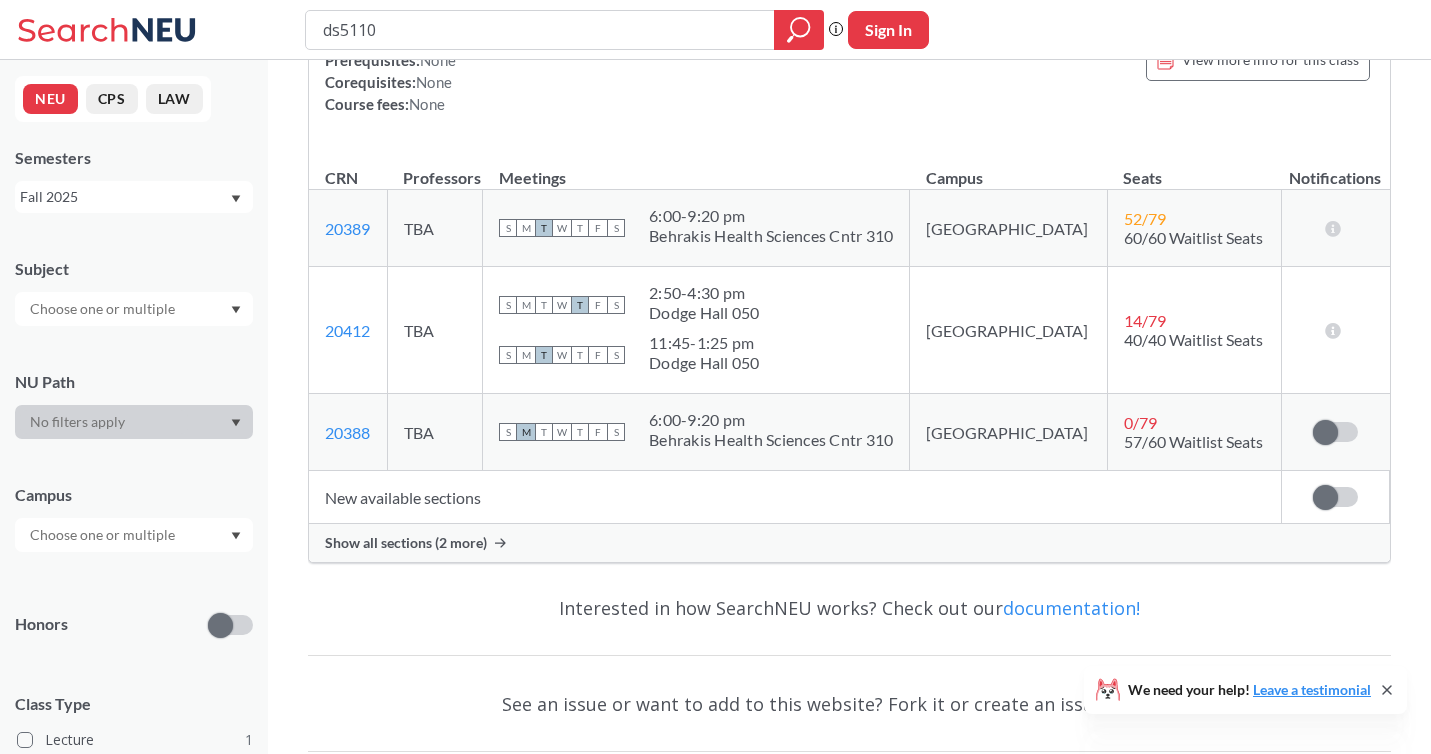 scroll, scrollTop: 247, scrollLeft: 0, axis: vertical 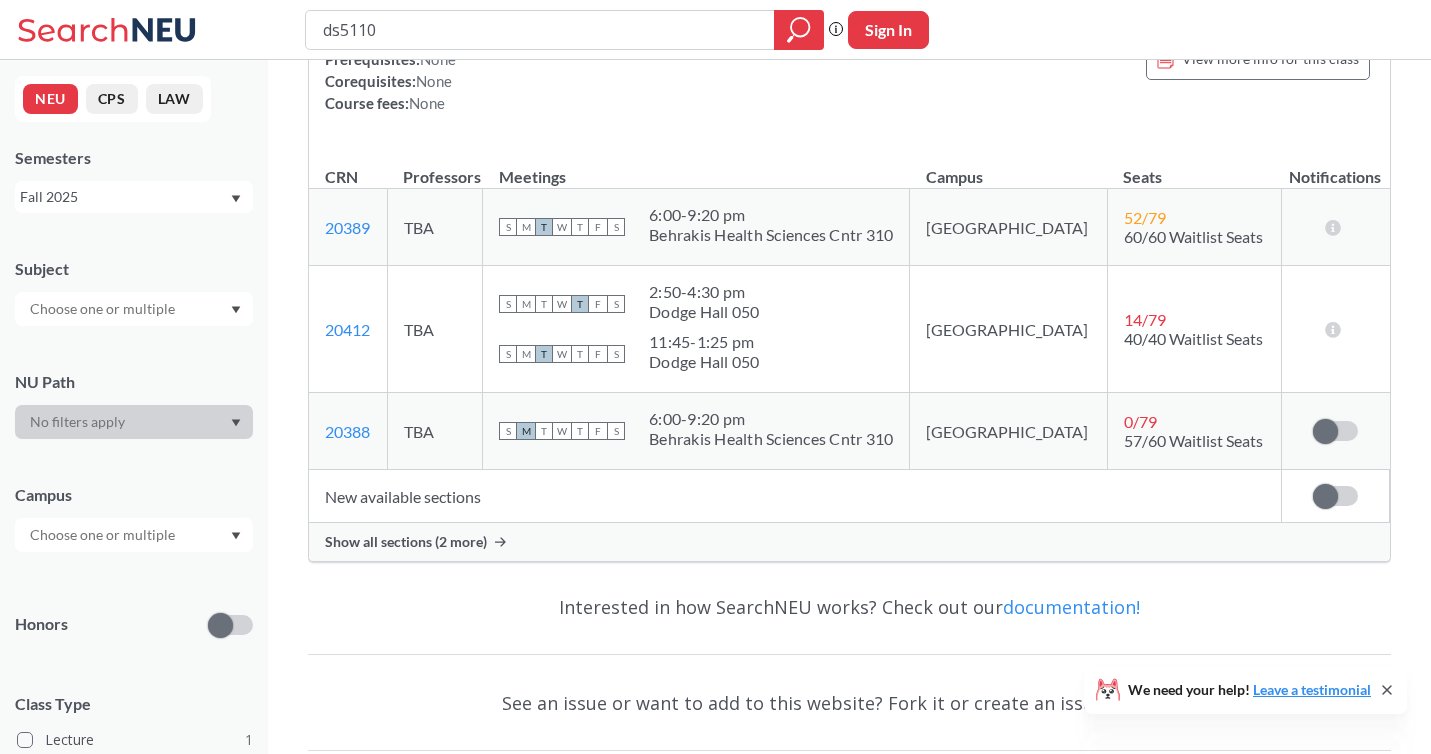 click on "Show all sections (2 more)" at bounding box center [849, 542] 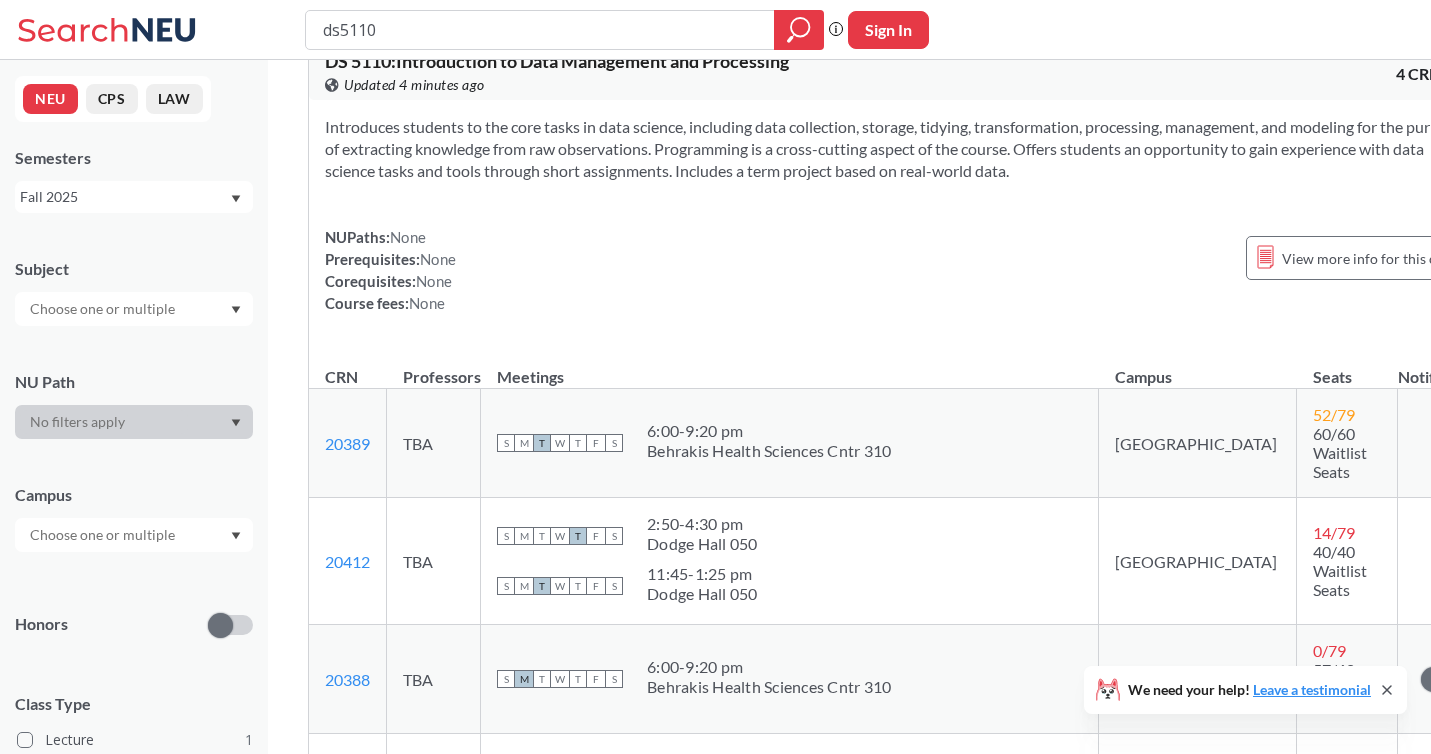 scroll, scrollTop: 0, scrollLeft: 0, axis: both 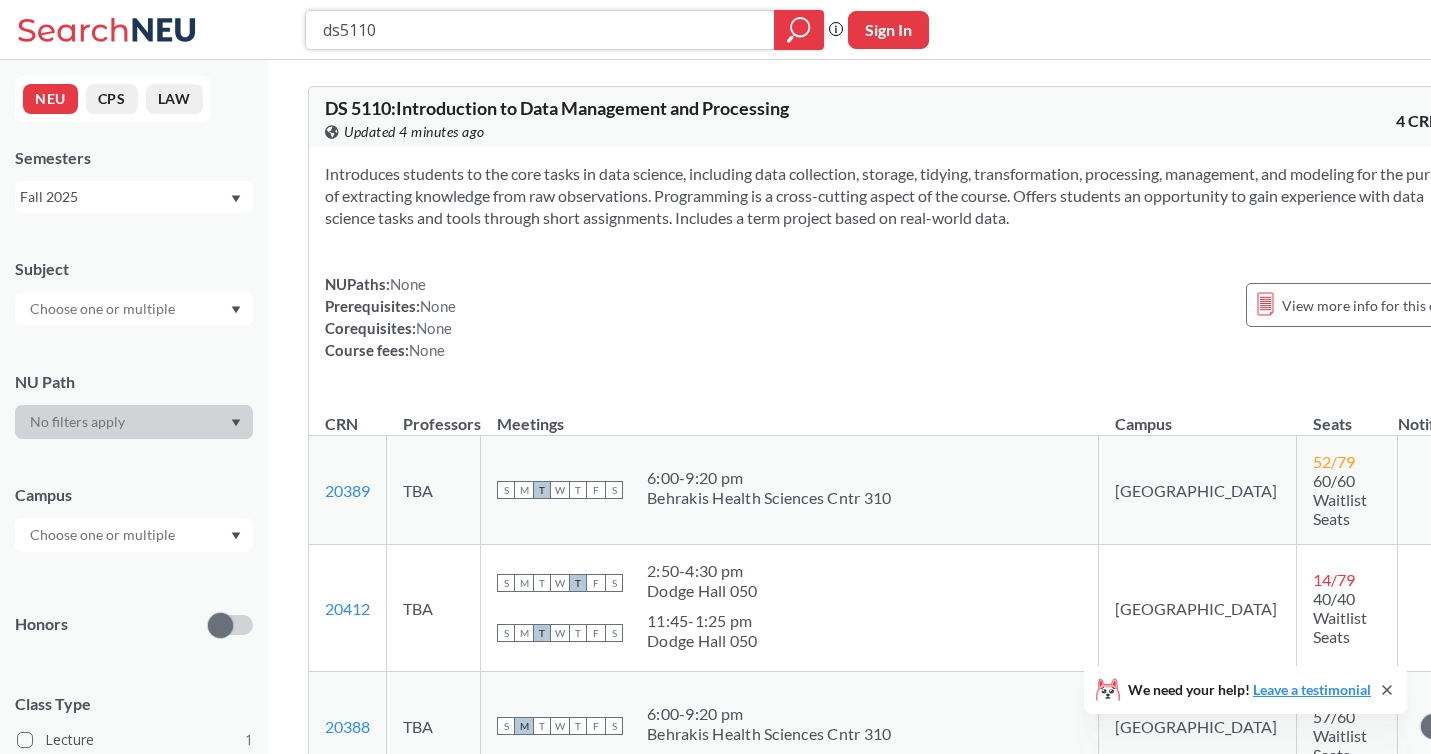 click on "ds5110" at bounding box center (540, 30) 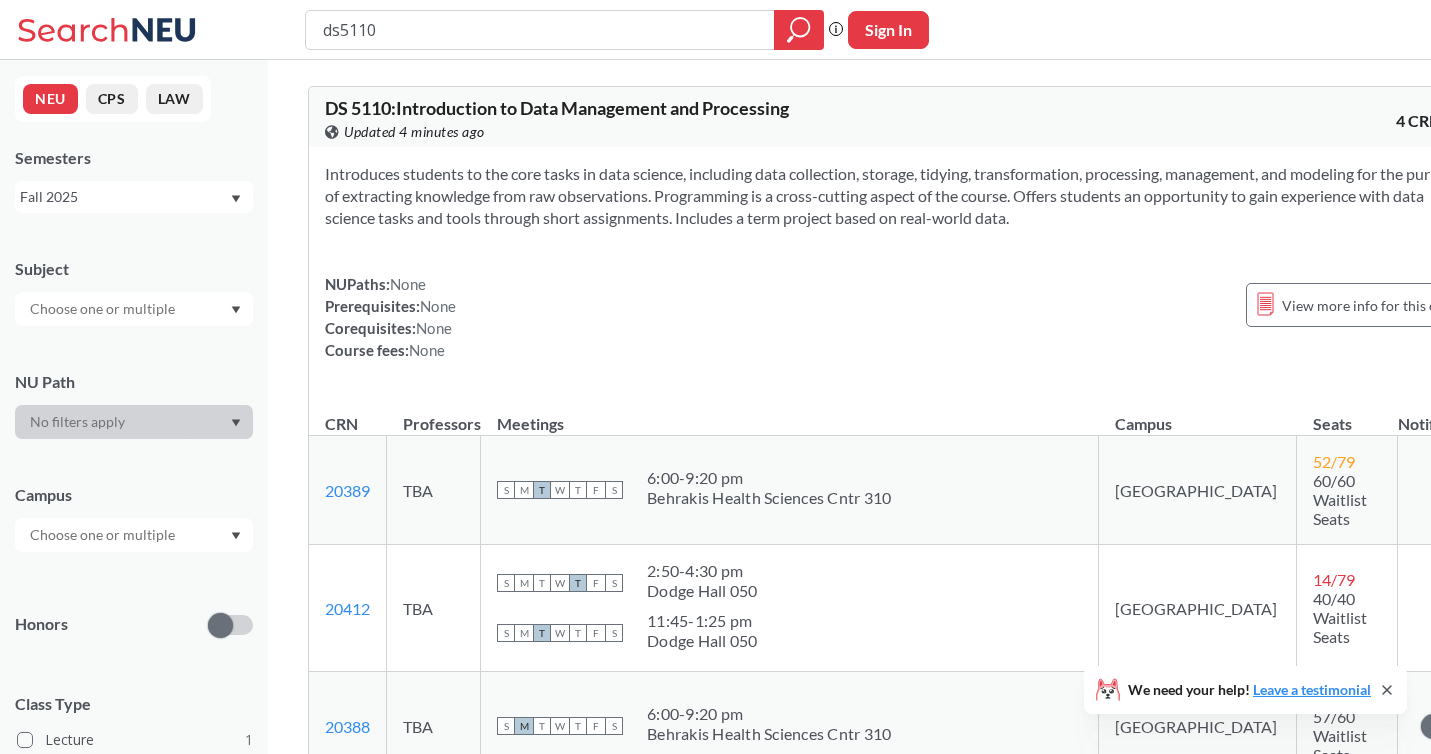 click on "ds5110 Phrase search guarantees the exact search appears in the results. Ex. If you want the exact phrase "studio design" to appear in the search results, wrap it up in quotes. Sign In" at bounding box center [715, 30] 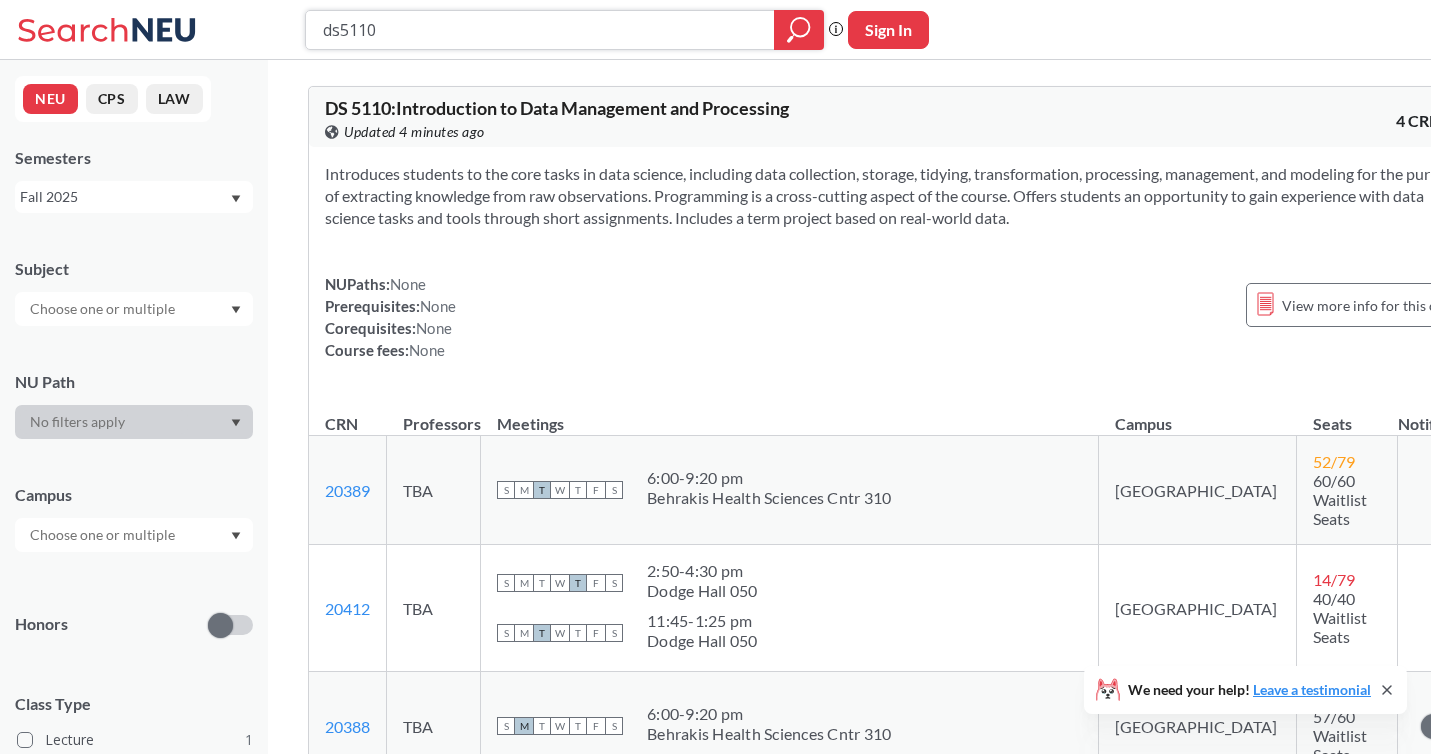 click on "ds5110" at bounding box center (540, 30) 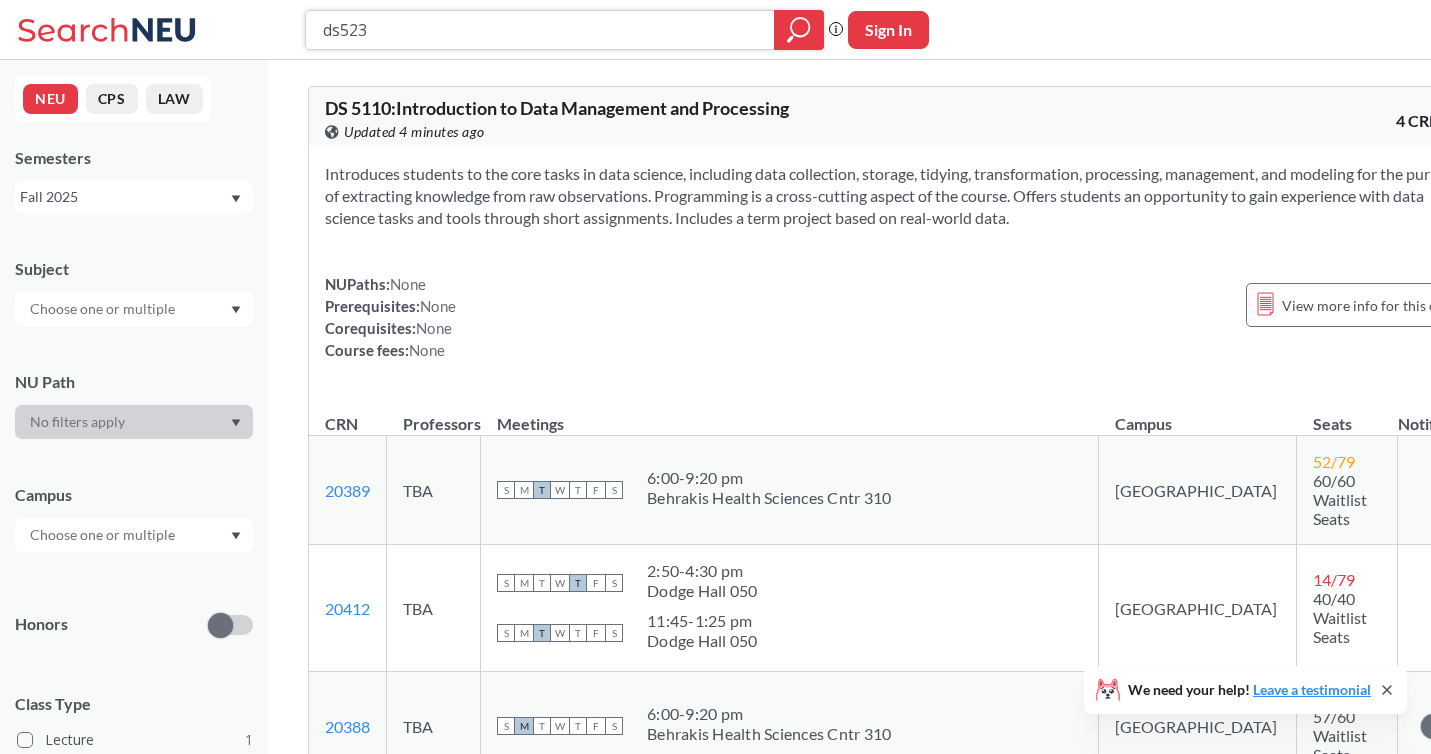 type on "ds5230" 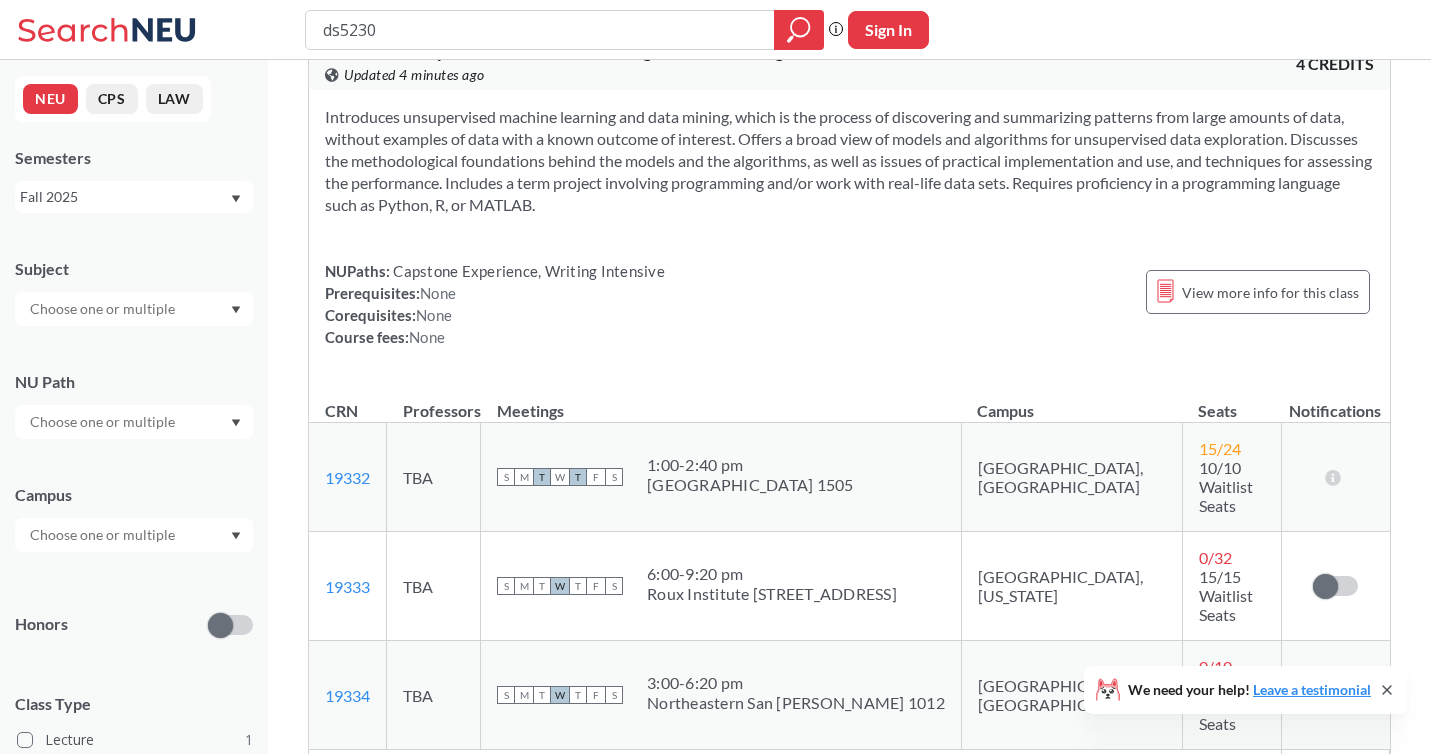 scroll, scrollTop: 89, scrollLeft: 0, axis: vertical 